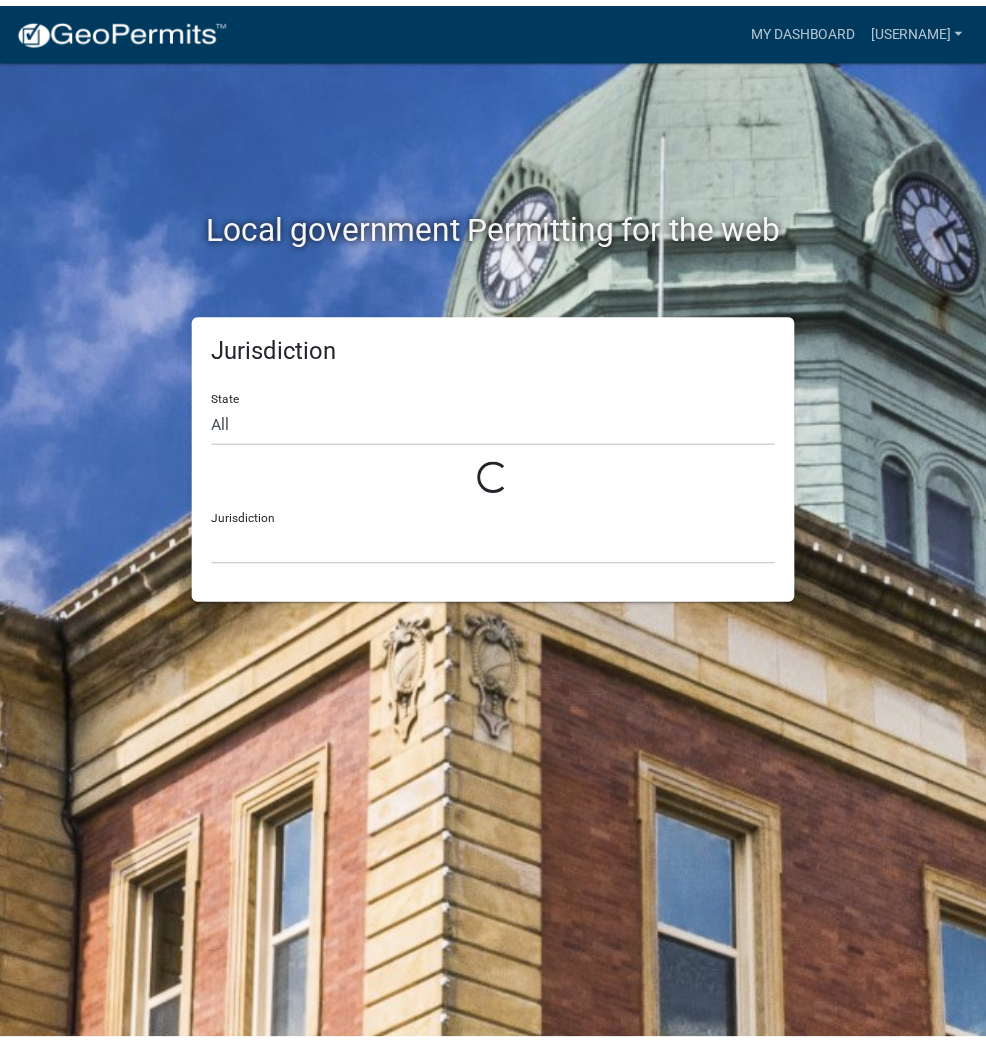 scroll, scrollTop: 0, scrollLeft: 0, axis: both 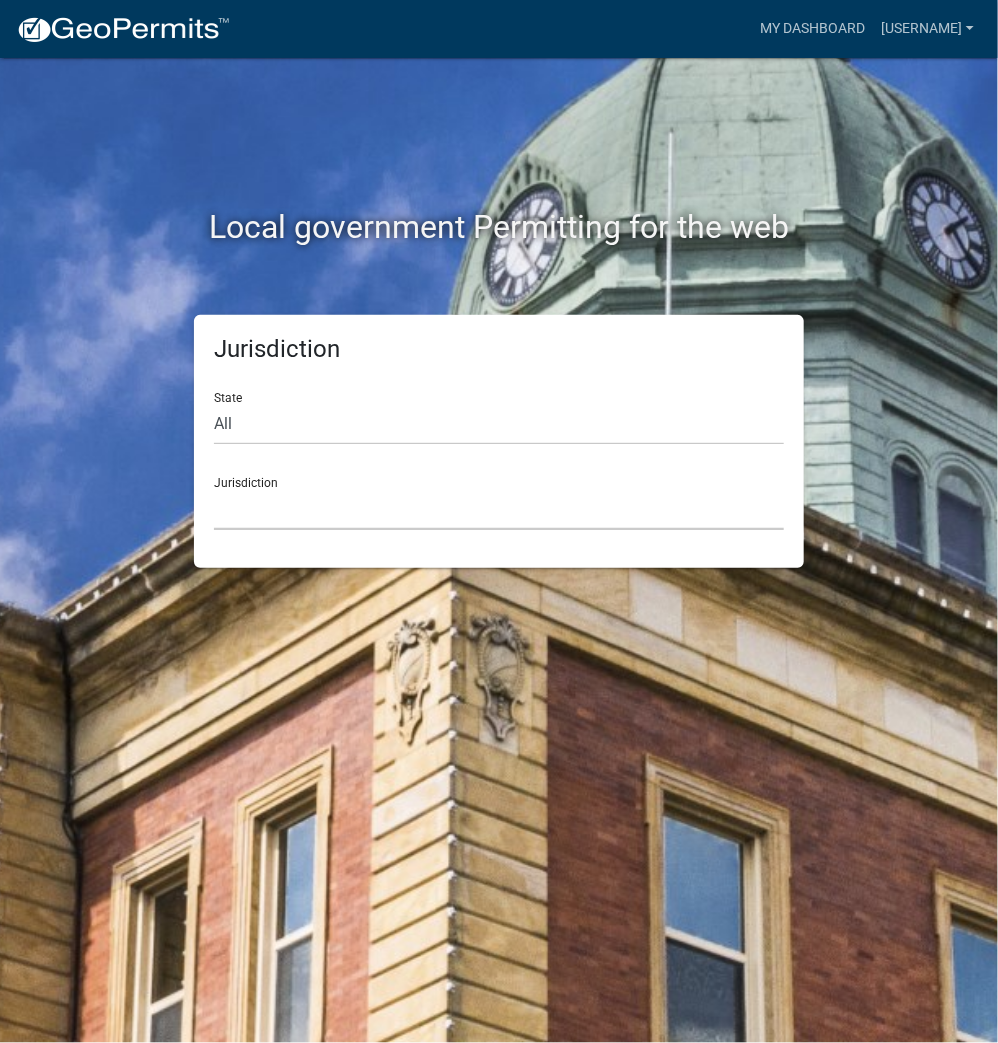 click on "Custer County, Colorado   City of Bainbridge, Georgia   Cook County, Georgia   Crawford County, Georgia   Gilmer County, Georgia   Haralson County, Georgia   Jasper County, Georgia   Madison County, Georgia   Putnam County, Georgia   Talbot County, Georgia   Troup County, Georgia   City of Charlestown, Indiana   City of Jeffersonville, Indiana   City of Logansport, Indiana   Decatur County, Indiana   Grant County, Indiana   Howard County, Indiana   Huntington County, Indiana   Jasper County, Indiana   Kosciusko County, Indiana   La Porte County, Indiana   Miami County, Indiana   Montgomery County, Indiana   Morgan County, Indiana   Newton County, Indiana   Porter County, Indiana   River Ridge Development Authority, Indiana   Tippecanoe County, Indiana   Vigo County, Indiana   Wells County, Indiana   Whitley County, Indiana   Boone County, Iowa   Butler County, Iowa   Cerro Gordo County, Iowa   City of Harlan, Iowa   City of Indianola, Iowa   City of Newton, Iowa   Clayton County, Iowa   Grundy County, Iowa" 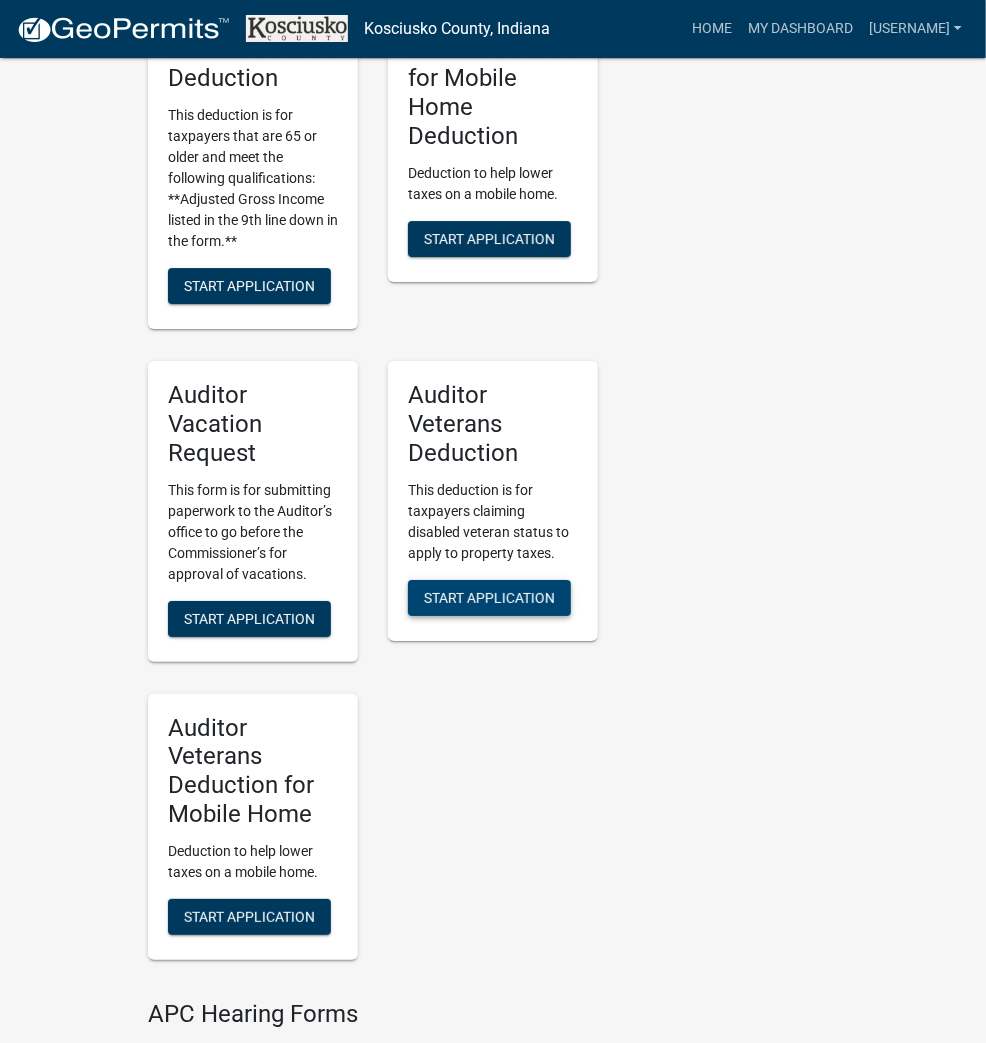 scroll, scrollTop: 2399, scrollLeft: 0, axis: vertical 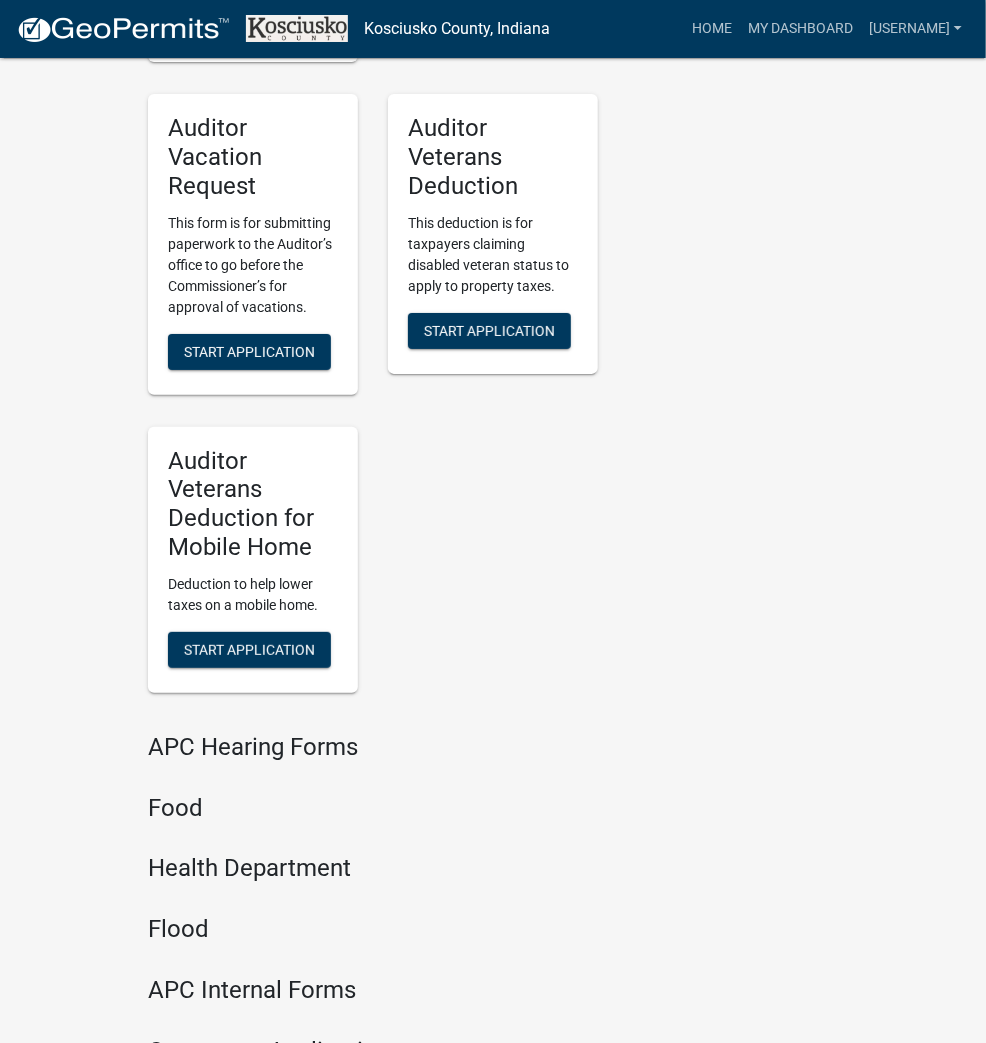 click on "Start Application" 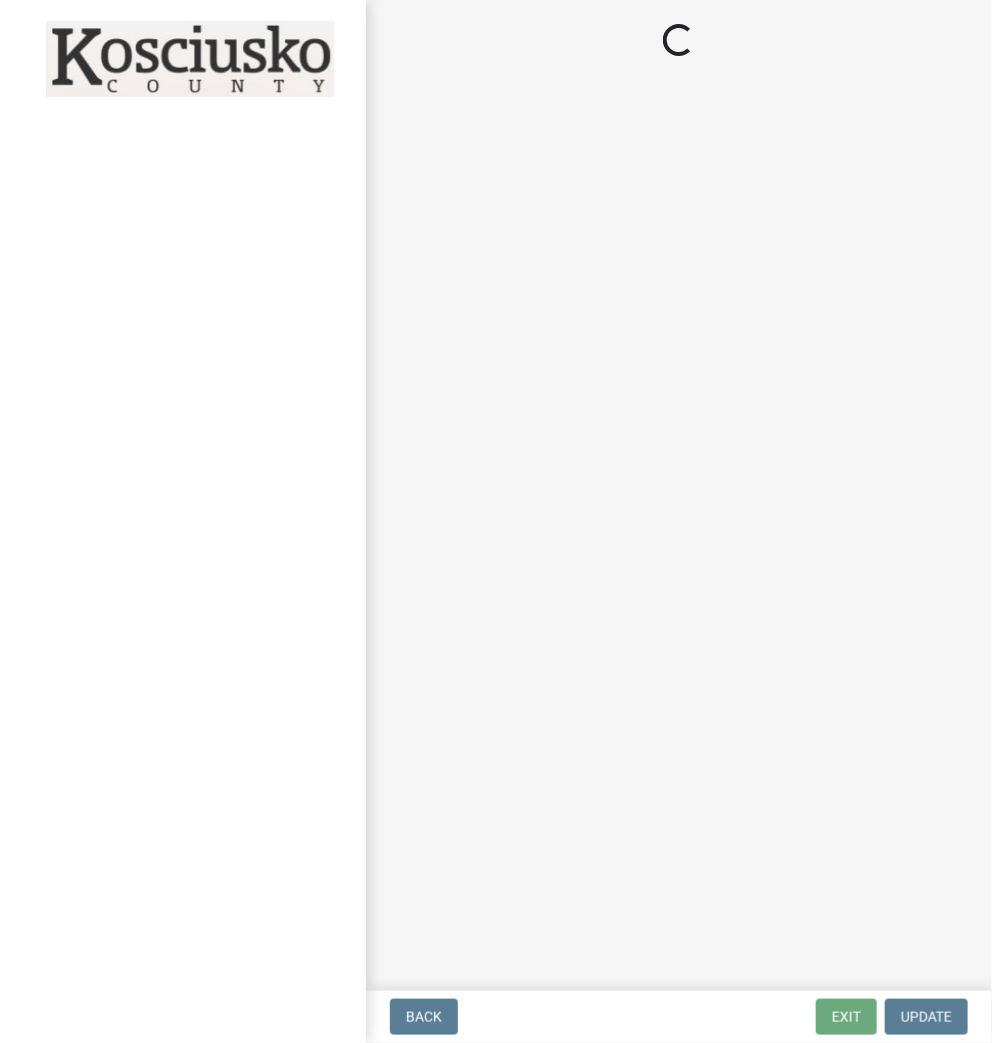 scroll, scrollTop: 0, scrollLeft: 0, axis: both 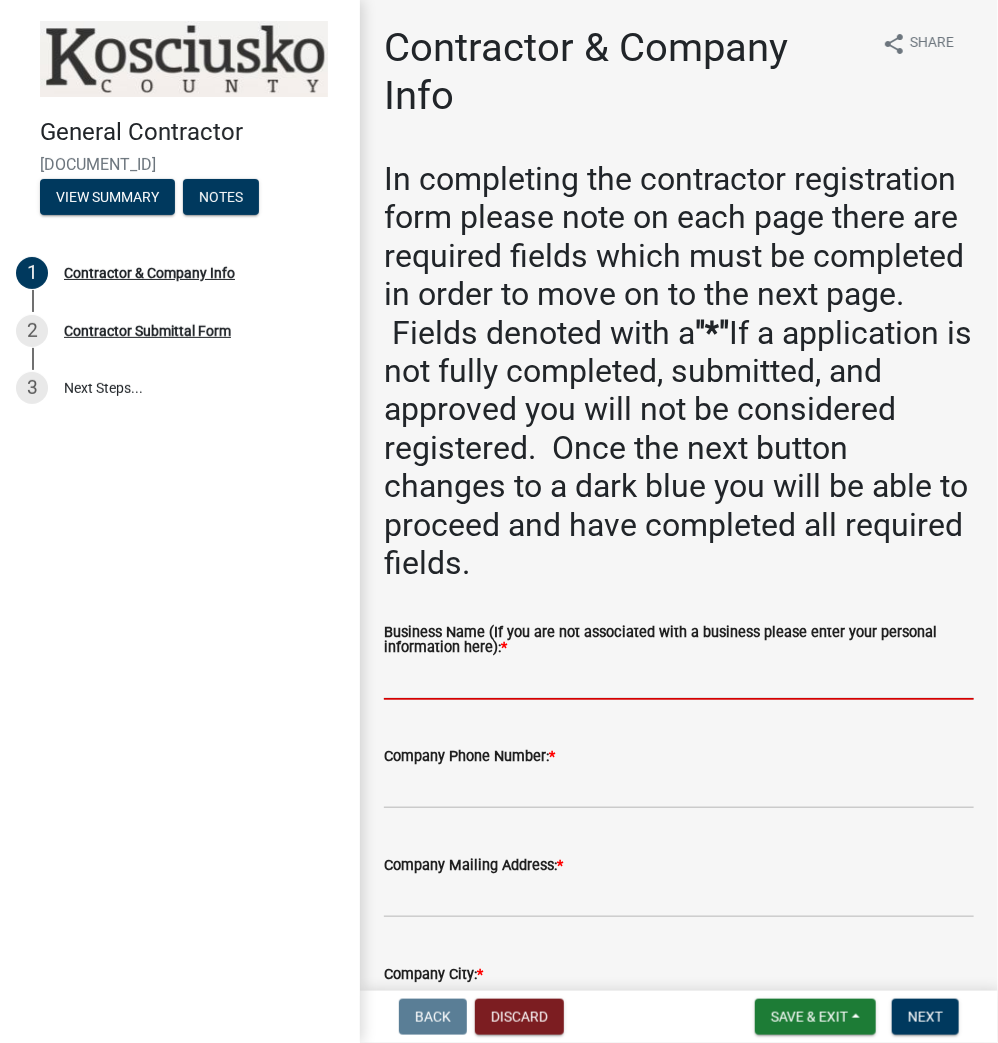 paste on "[USERNAME]" 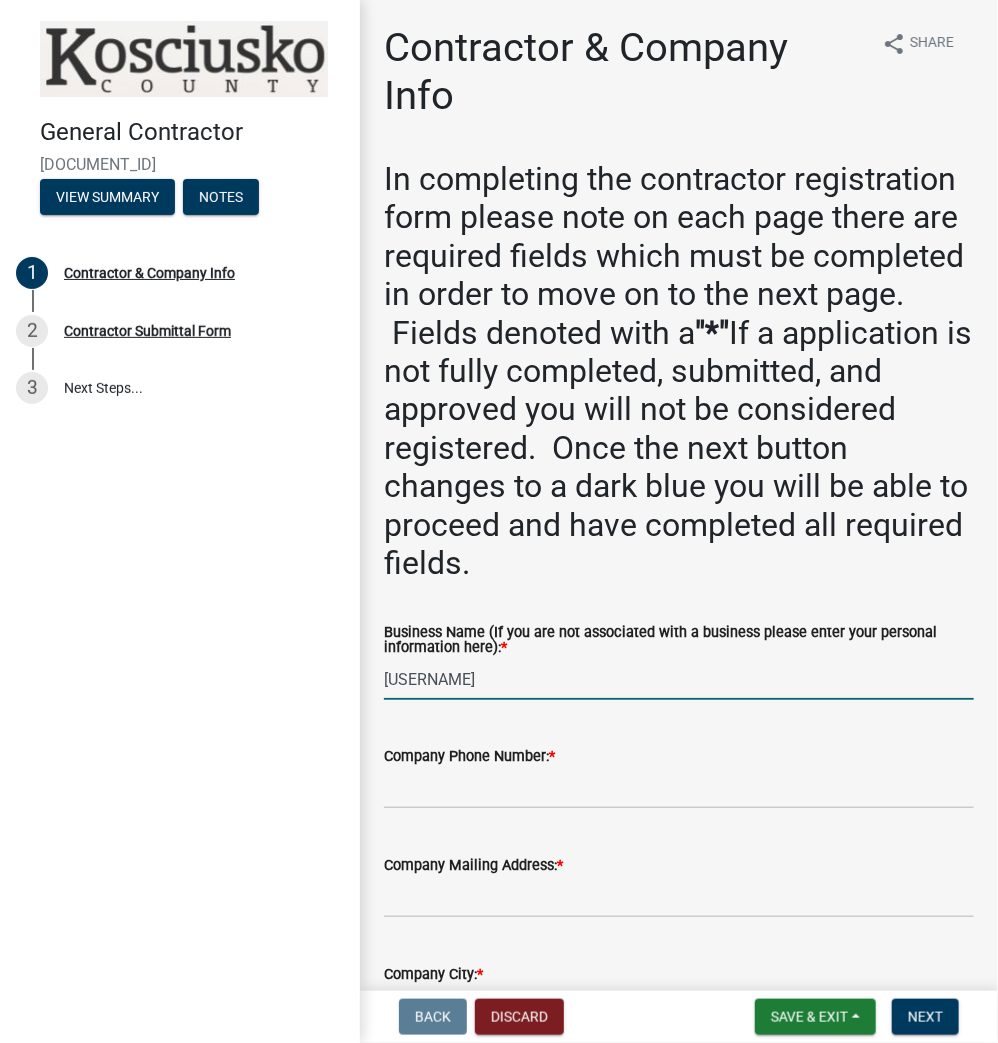 click on "[USERNAME]" at bounding box center [679, 679] 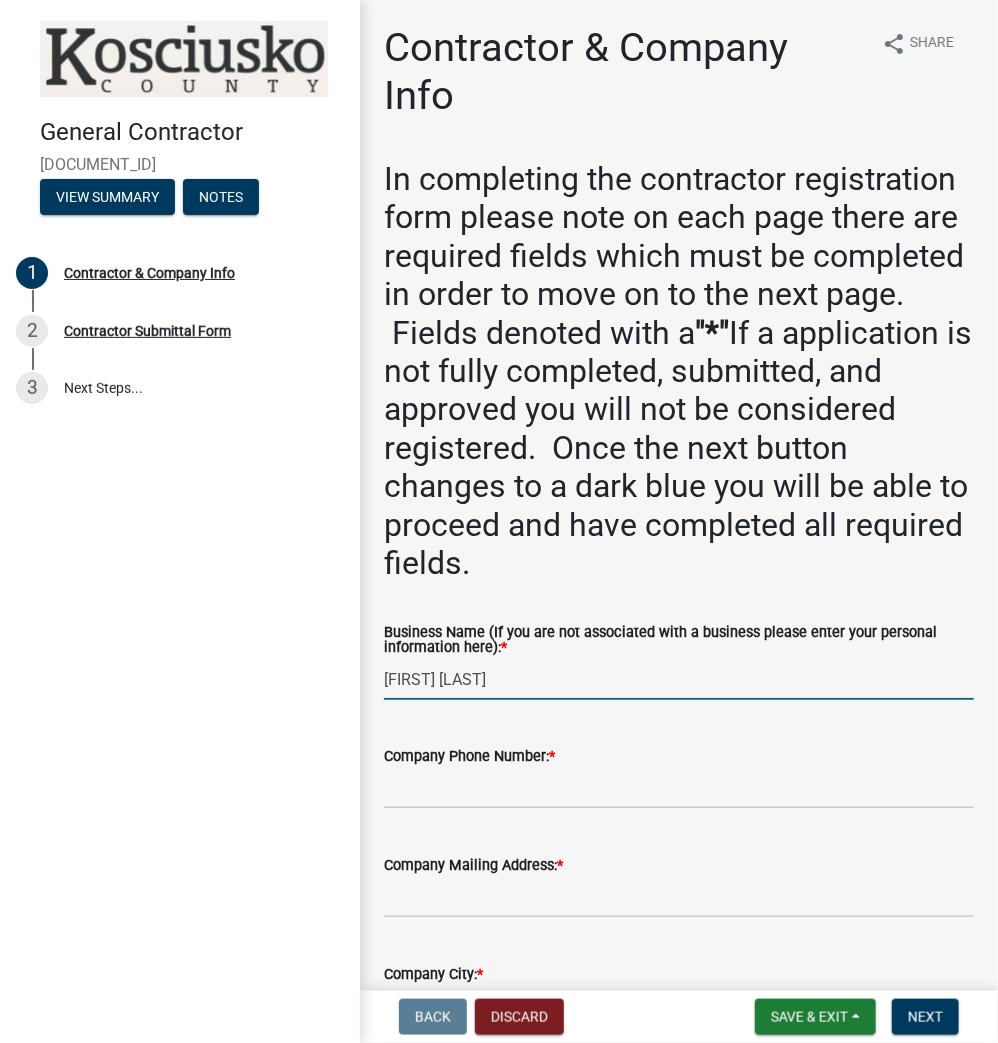 type on "[FIRST] [LAST]" 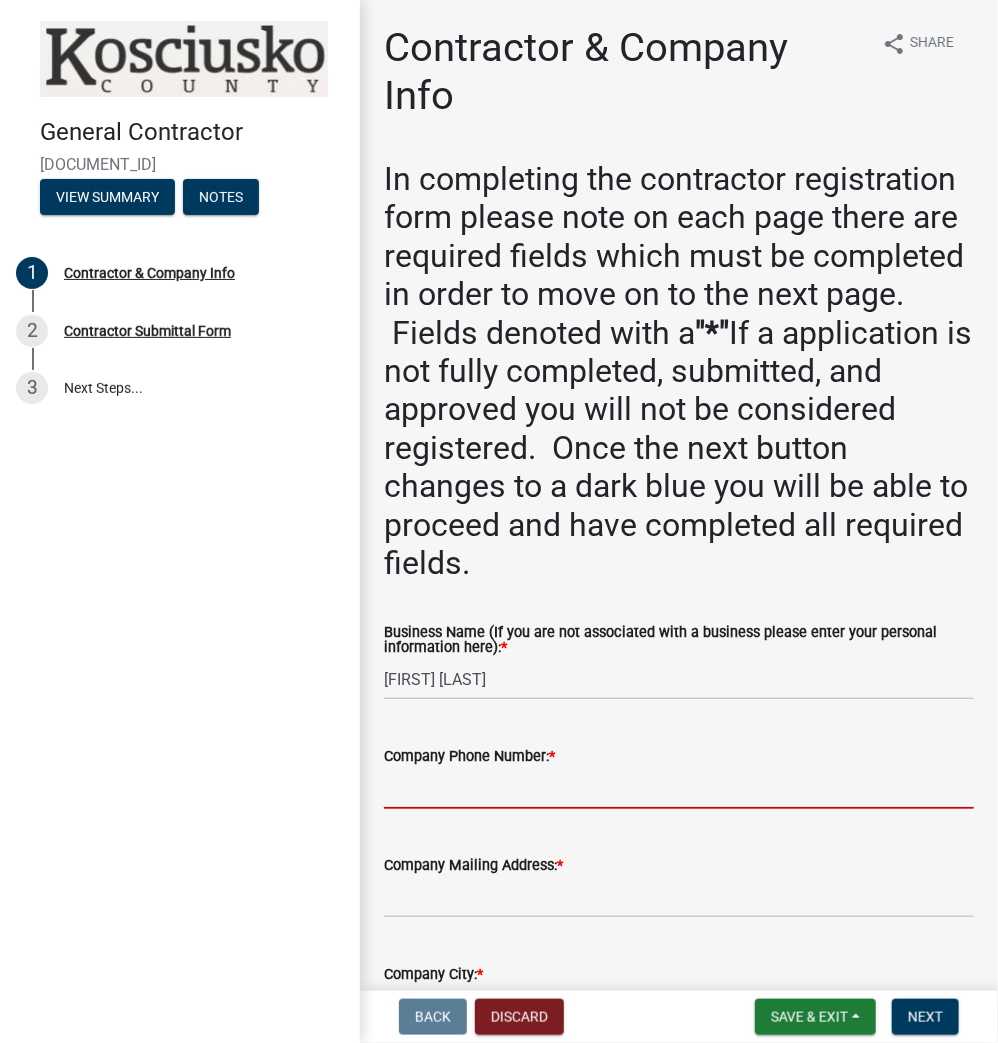 click on "Company Phone Number:  *" at bounding box center (679, 788) 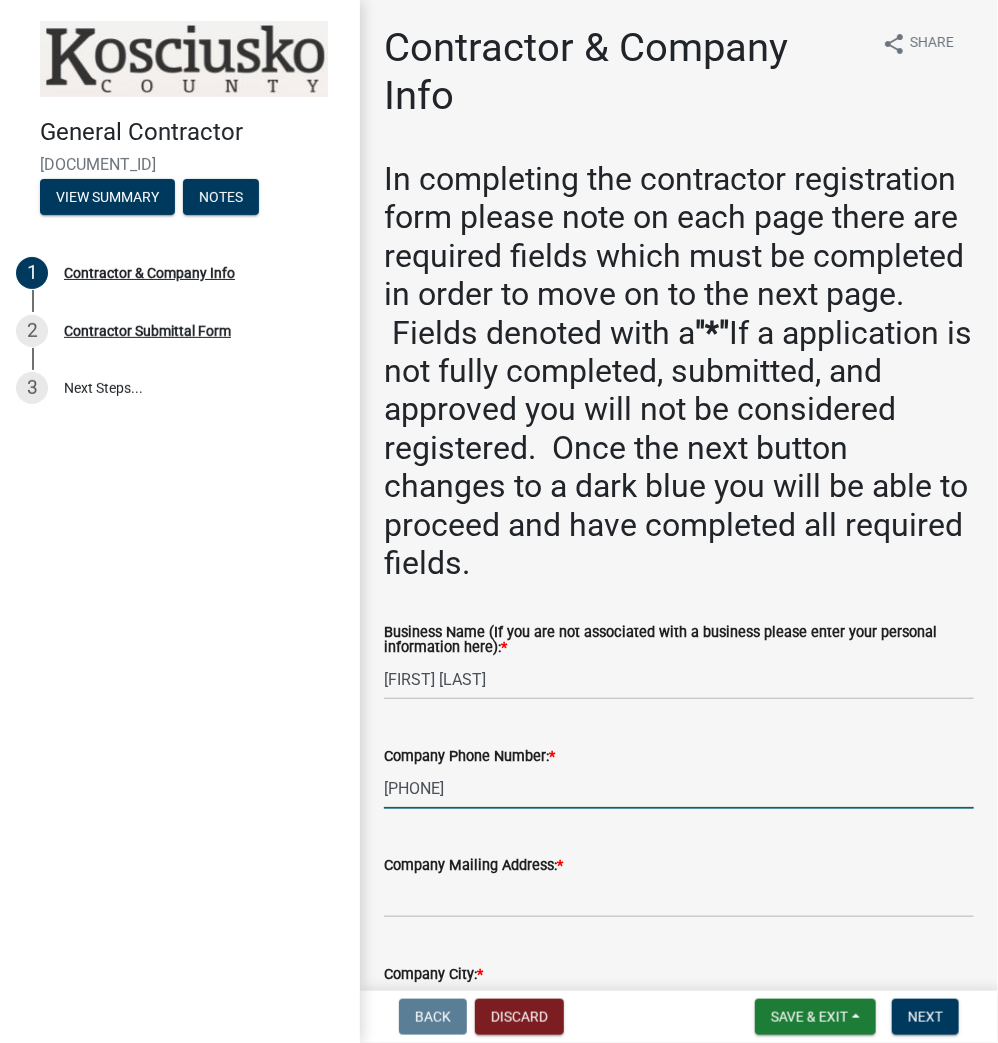 scroll, scrollTop: 160, scrollLeft: 0, axis: vertical 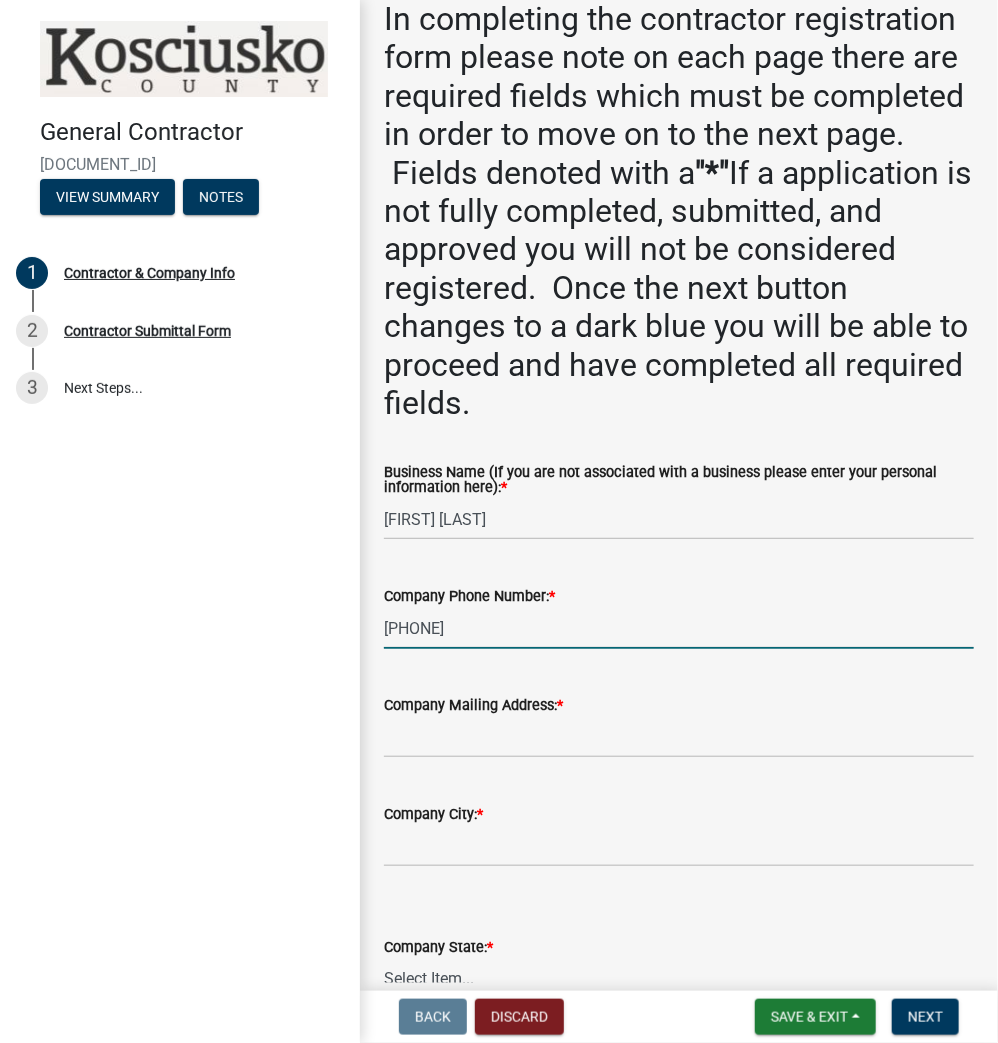 type on "[PHONE]" 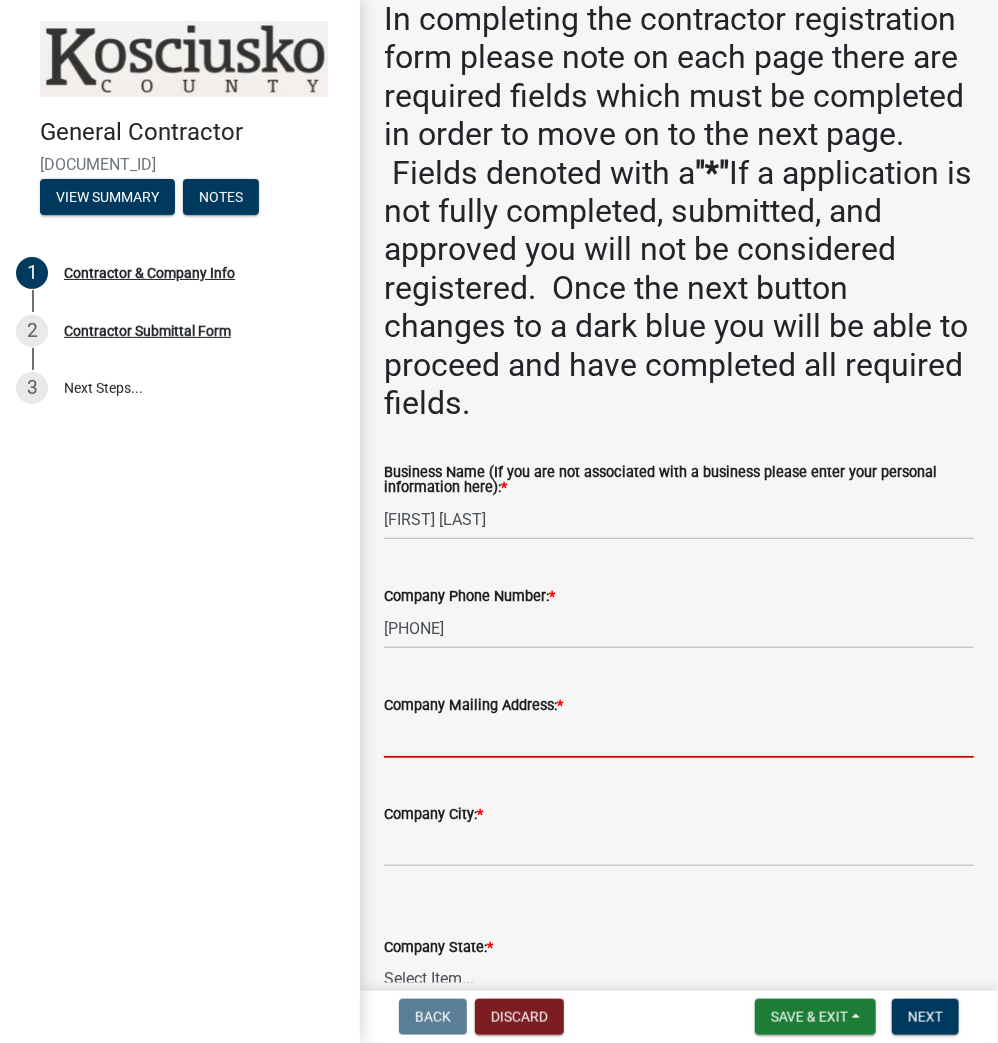 click on "Company Mailing Address:  *" at bounding box center [679, 737] 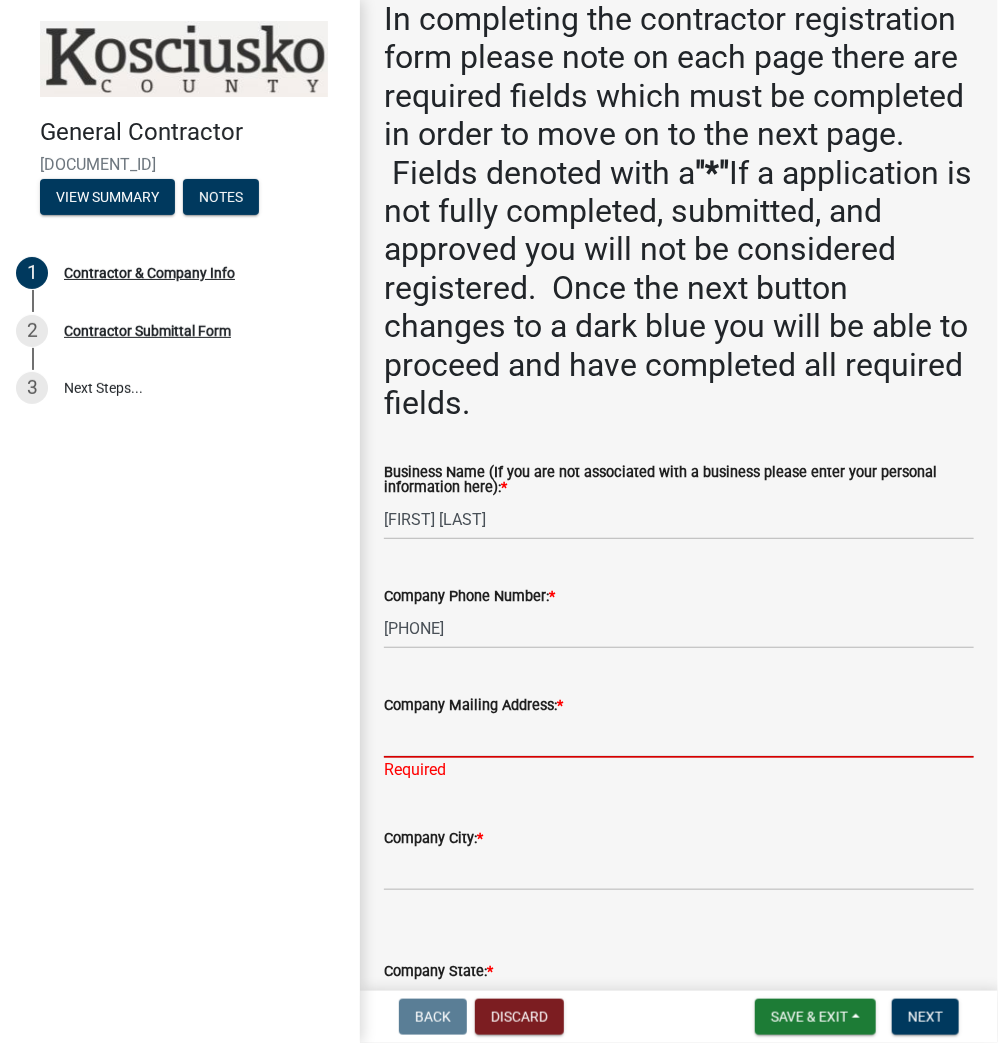 click on "Company Mailing Address:  *" at bounding box center (679, 737) 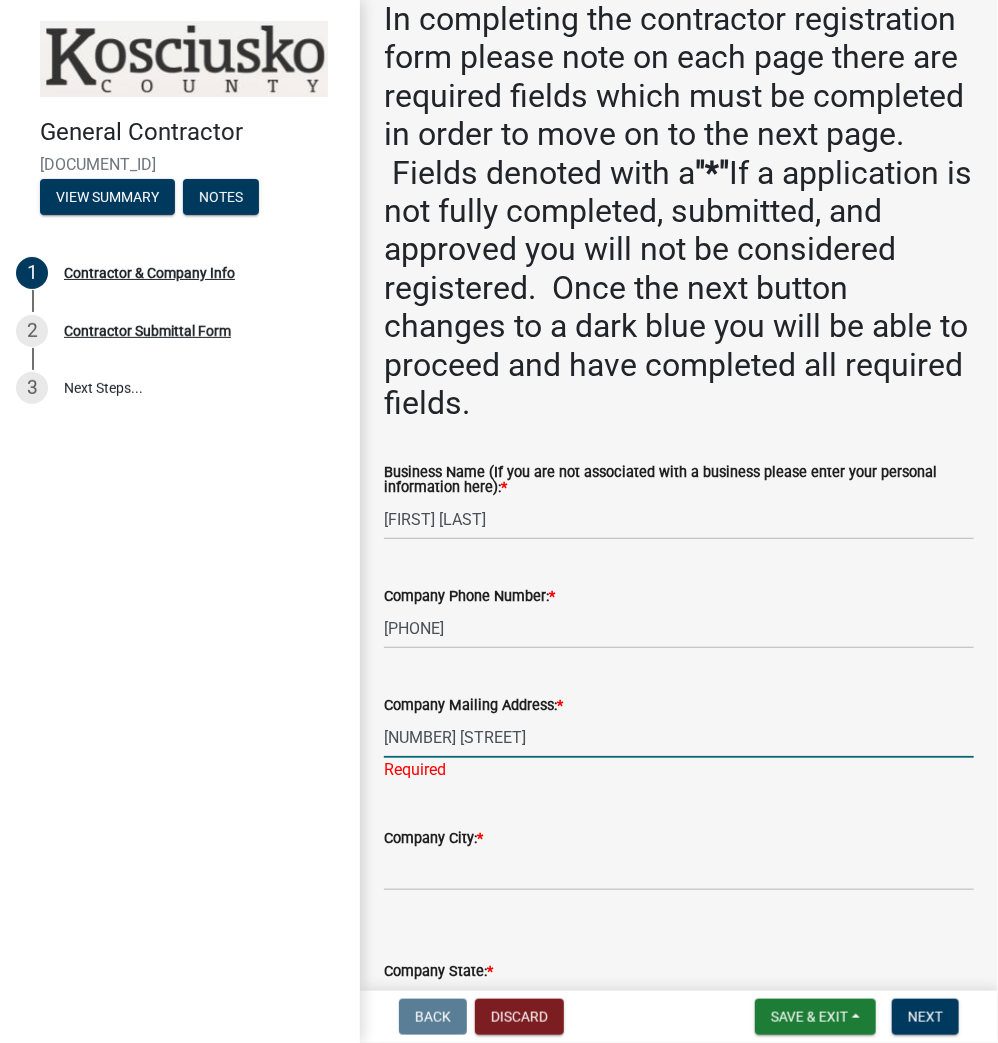 type on "[NUMBER] [STREET]" 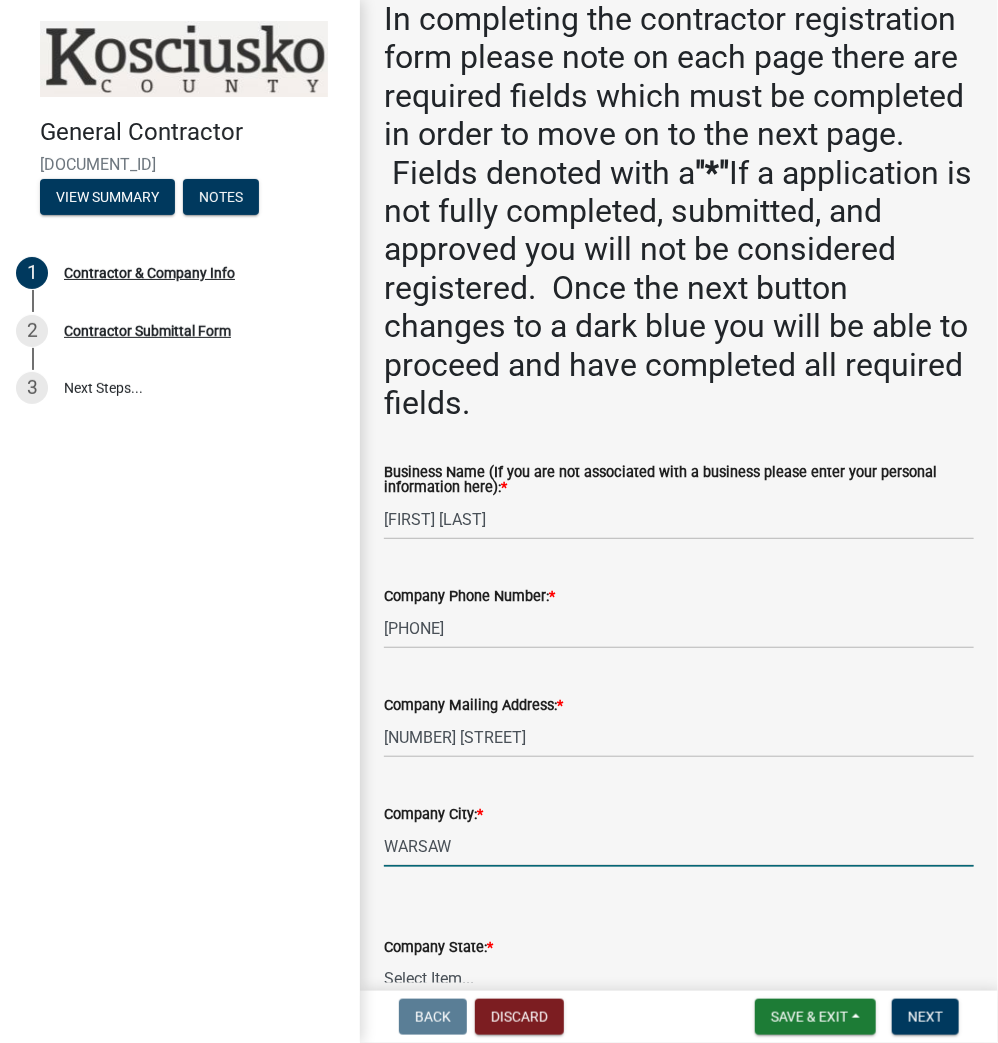 type on "WARSAW" 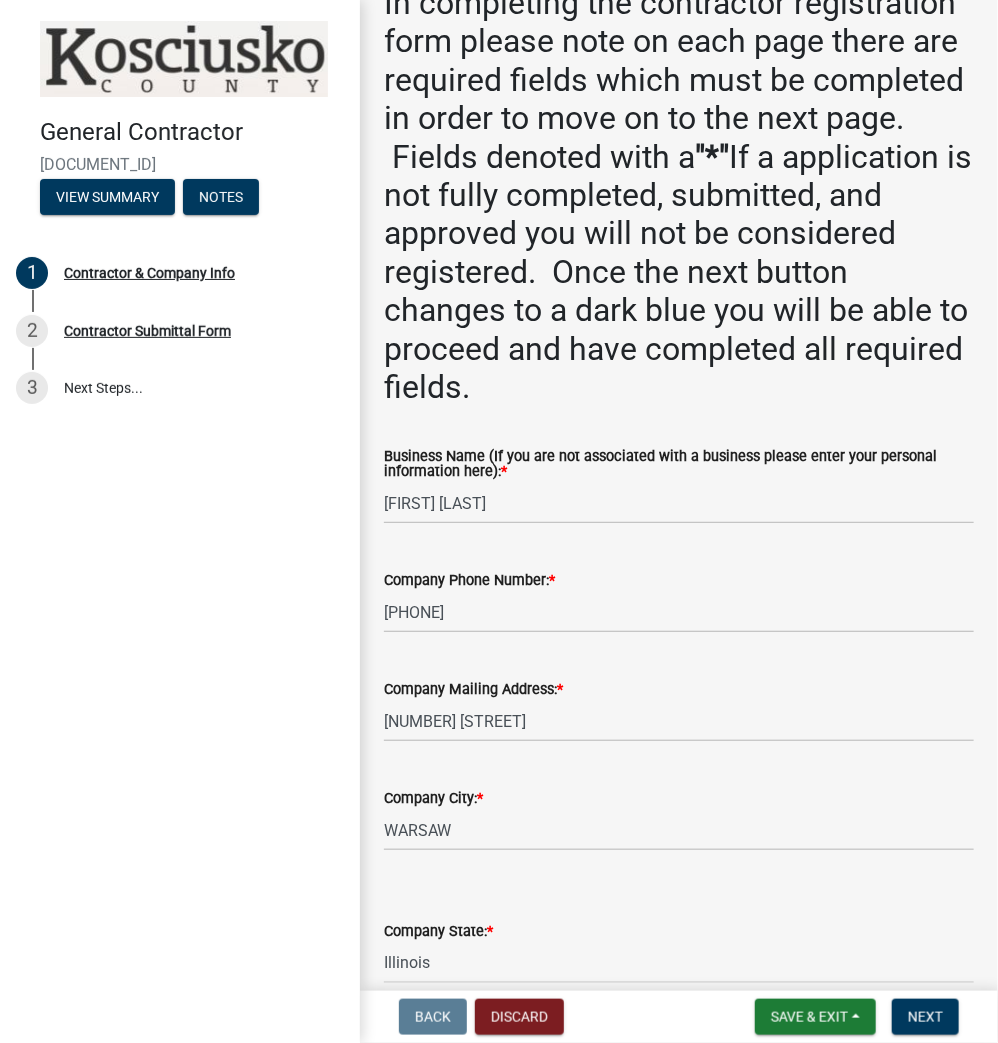 select on "IN" 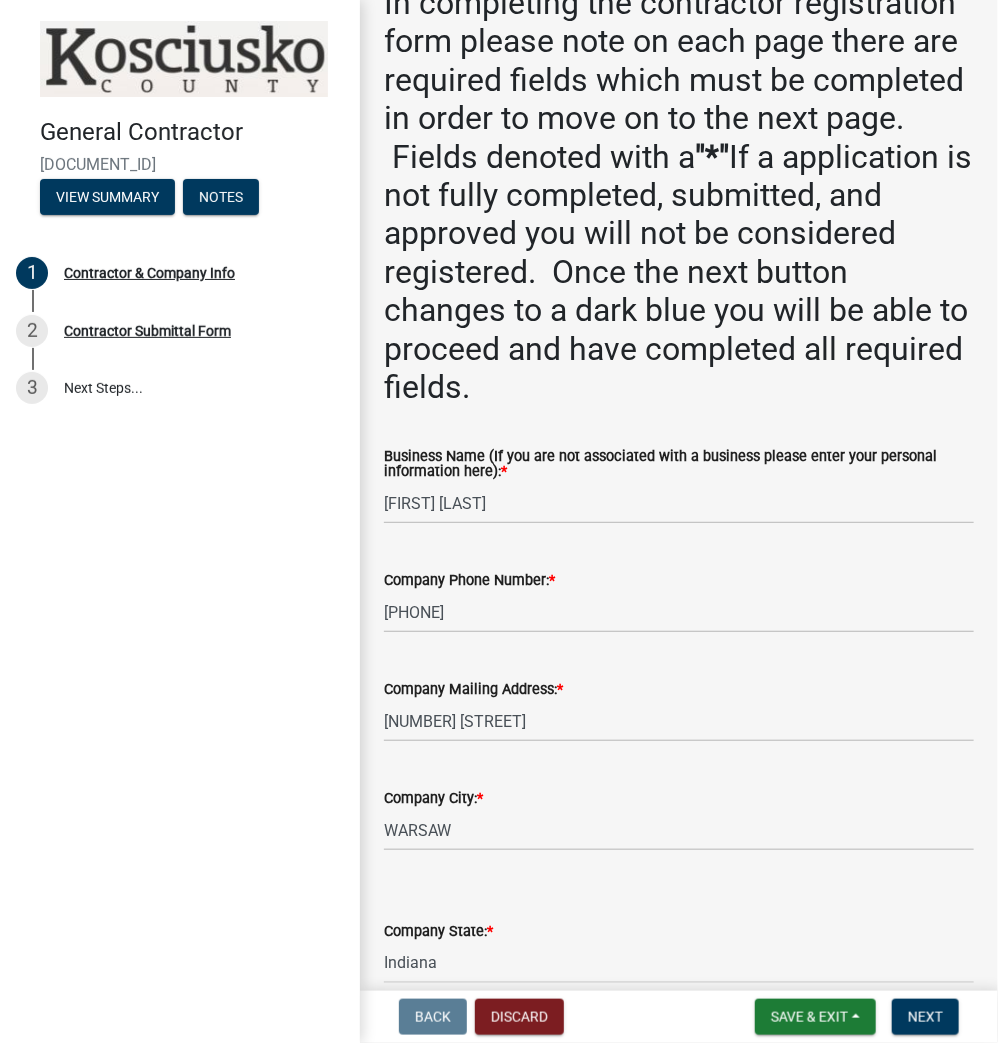 scroll, scrollTop: 759, scrollLeft: 0, axis: vertical 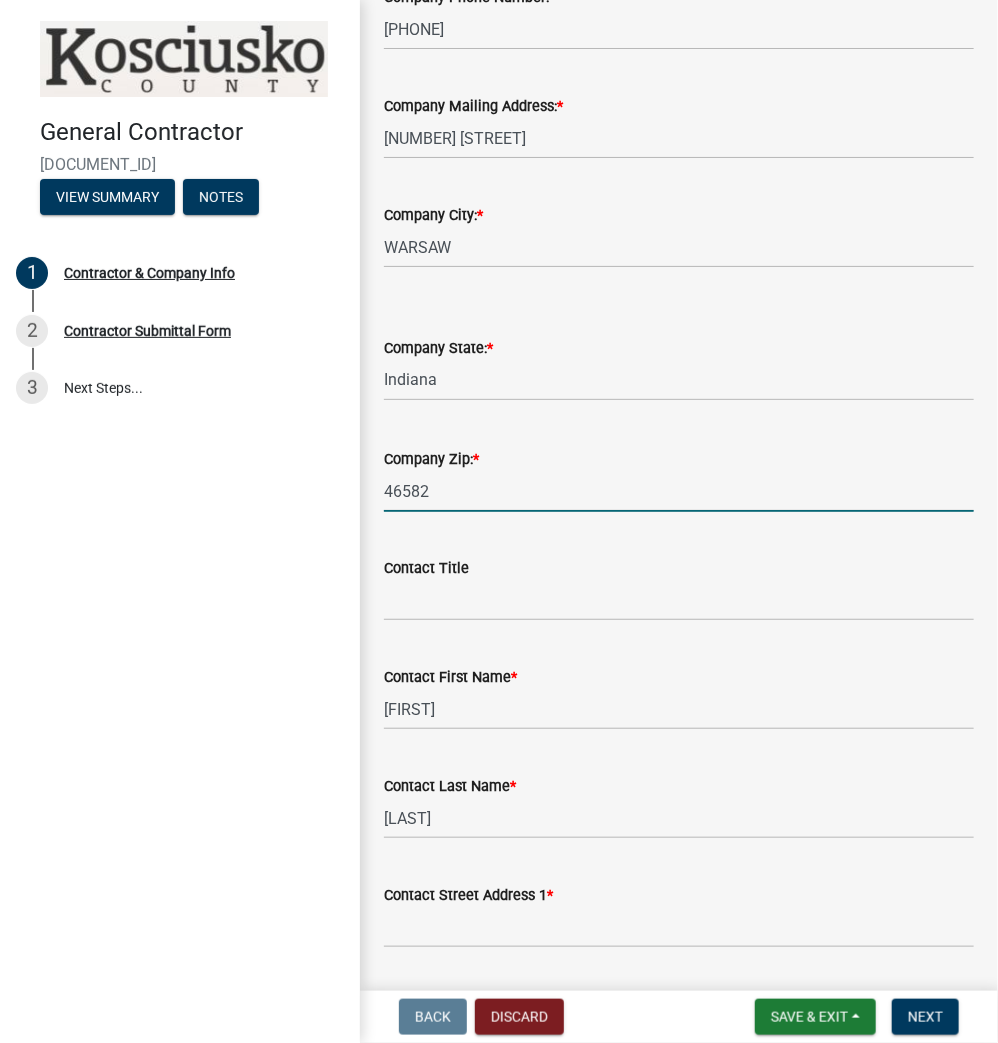type on "46582" 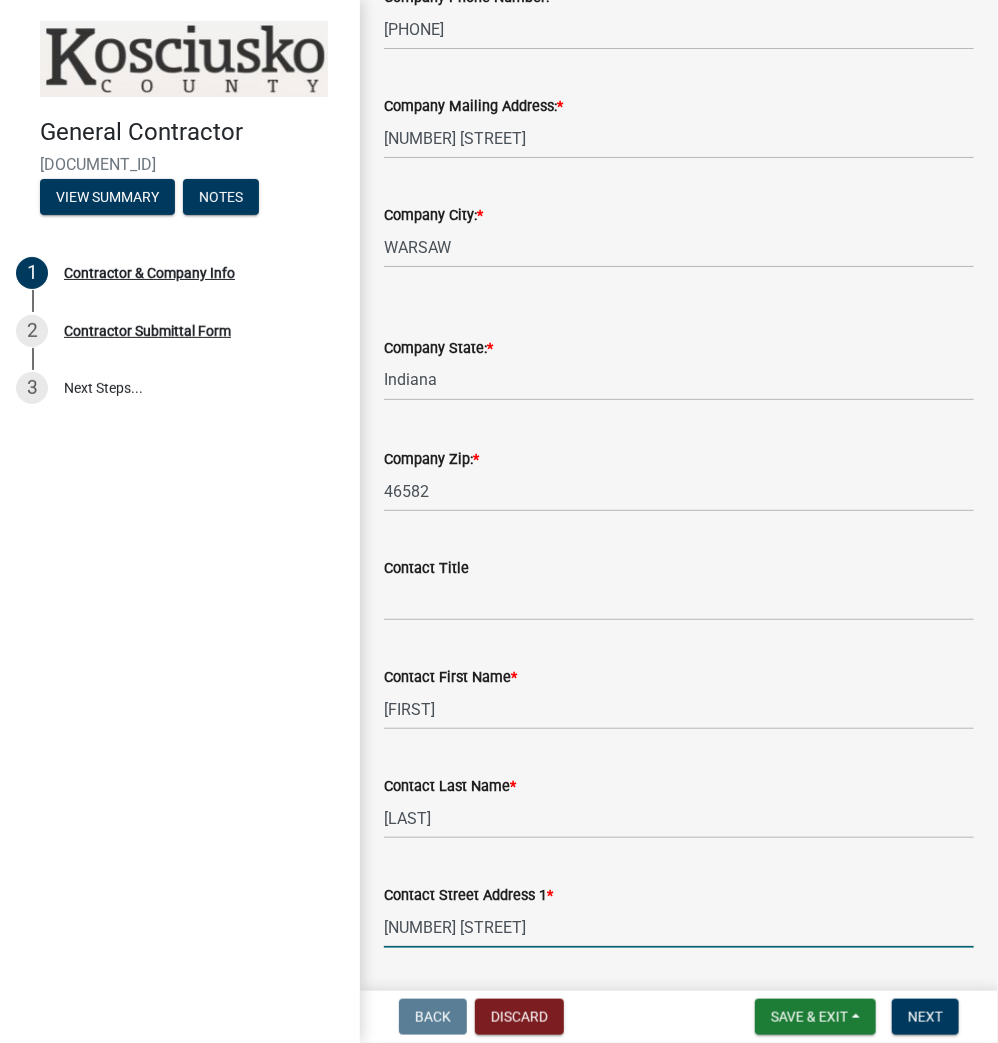 type on "[NUMBER] [STREET]" 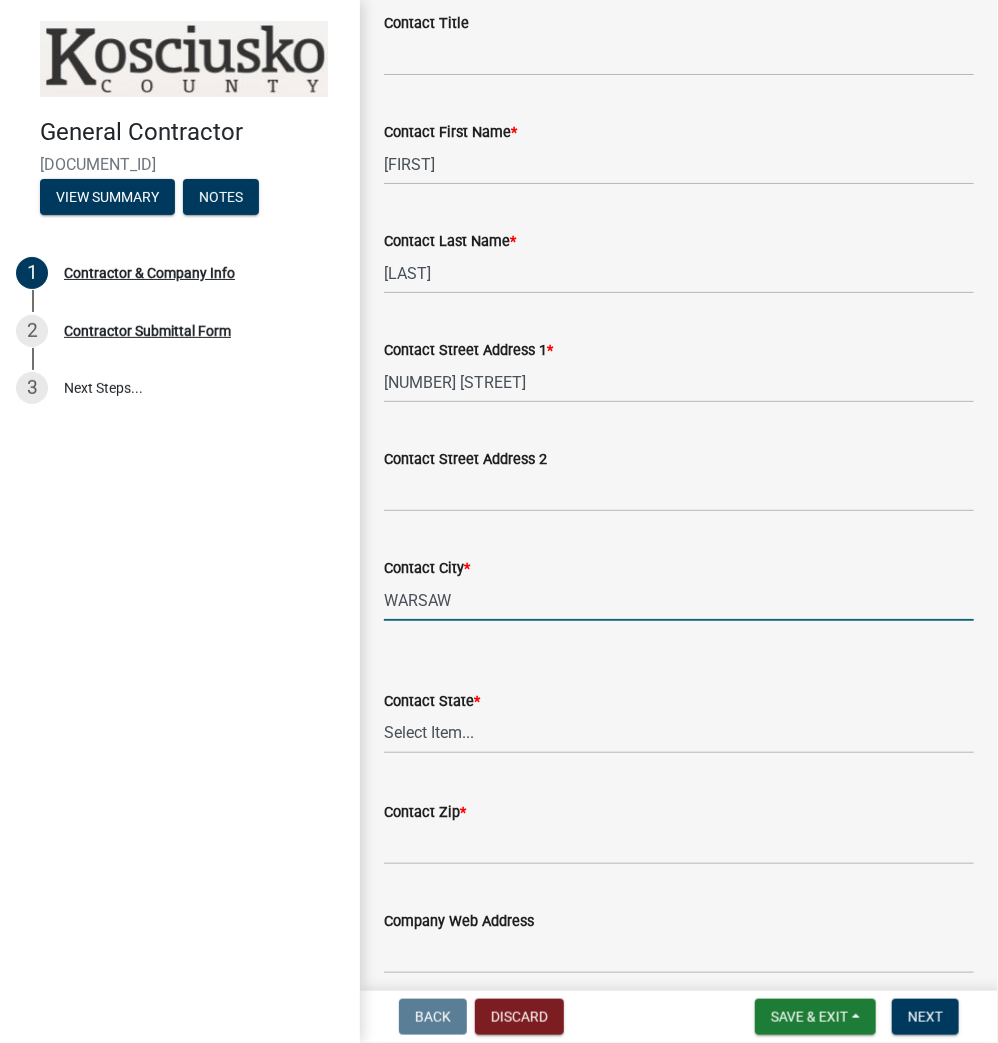 type on "WARSAW" 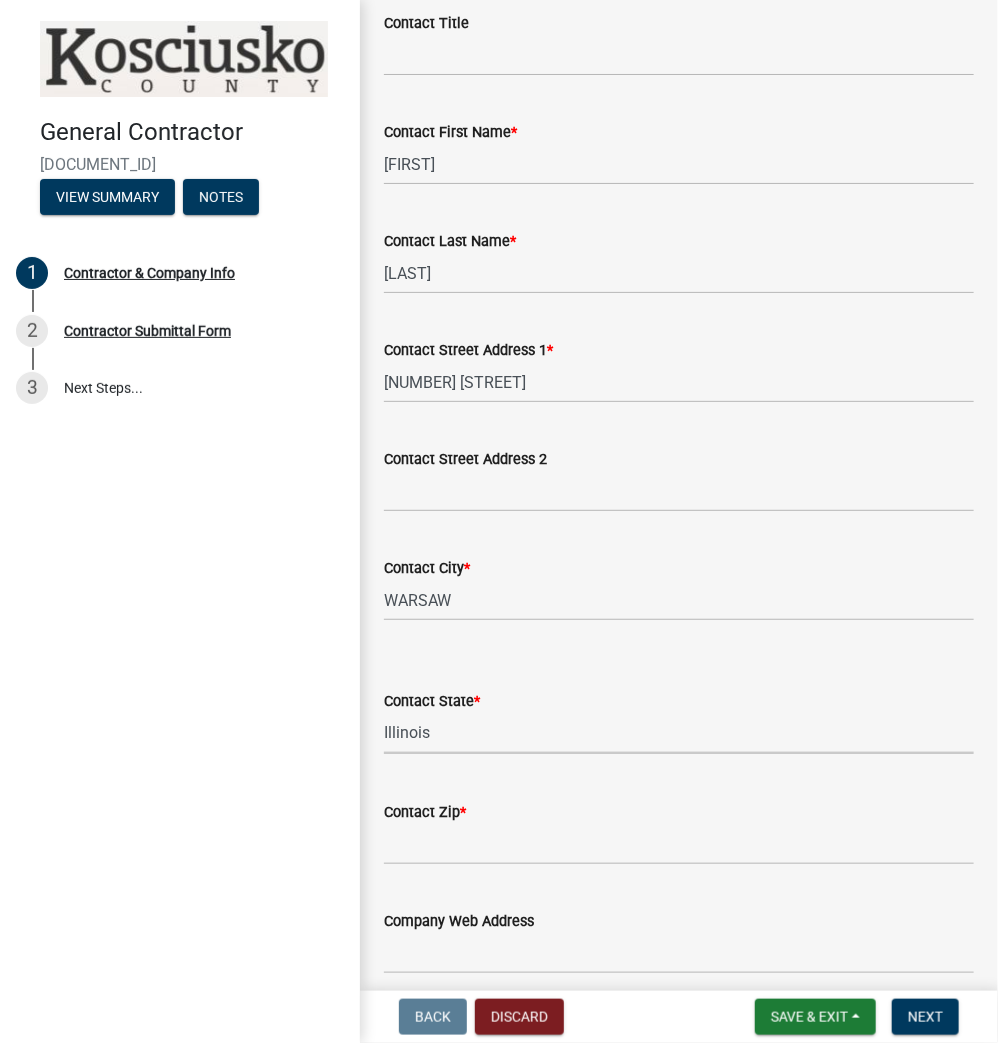 select on "IN" 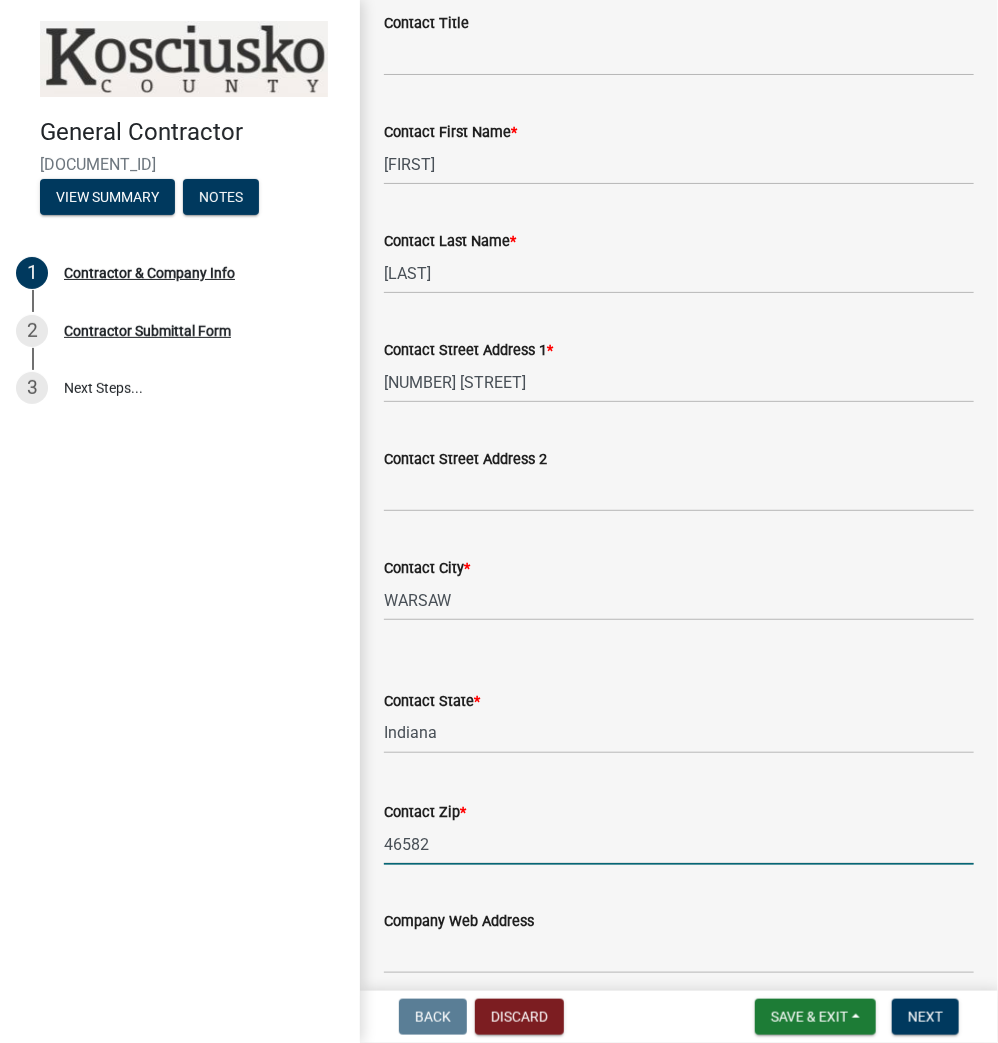 type on "46582" 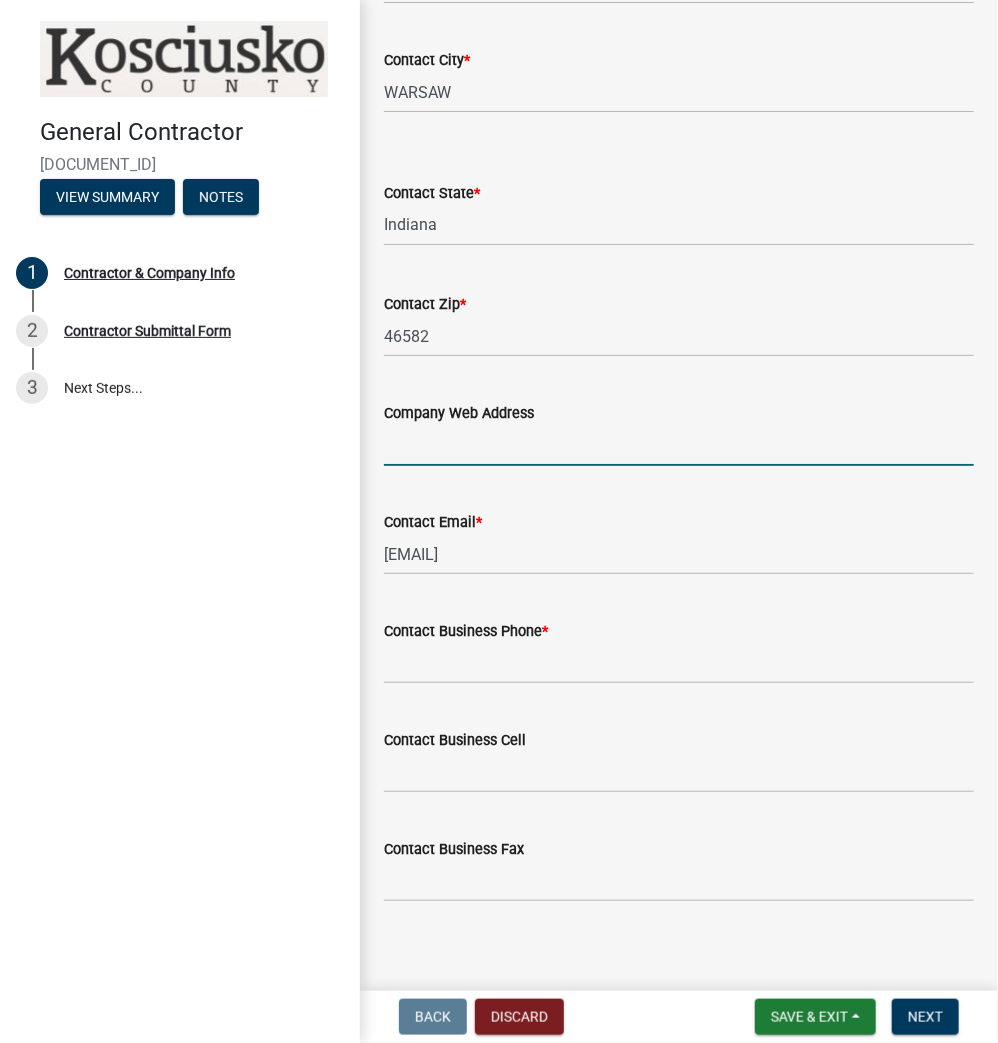 scroll, scrollTop: 1824, scrollLeft: 0, axis: vertical 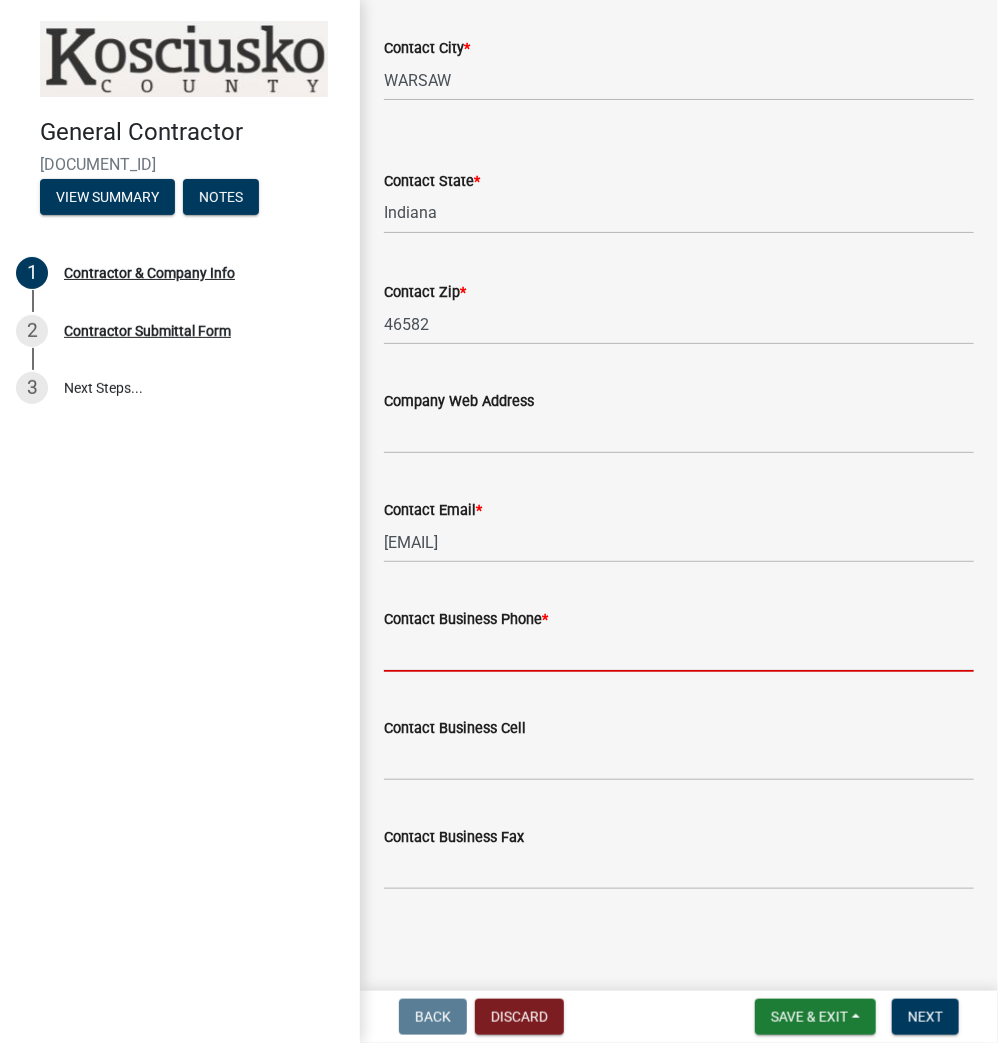 click on "Contact Business Phone  *" at bounding box center (679, 651) 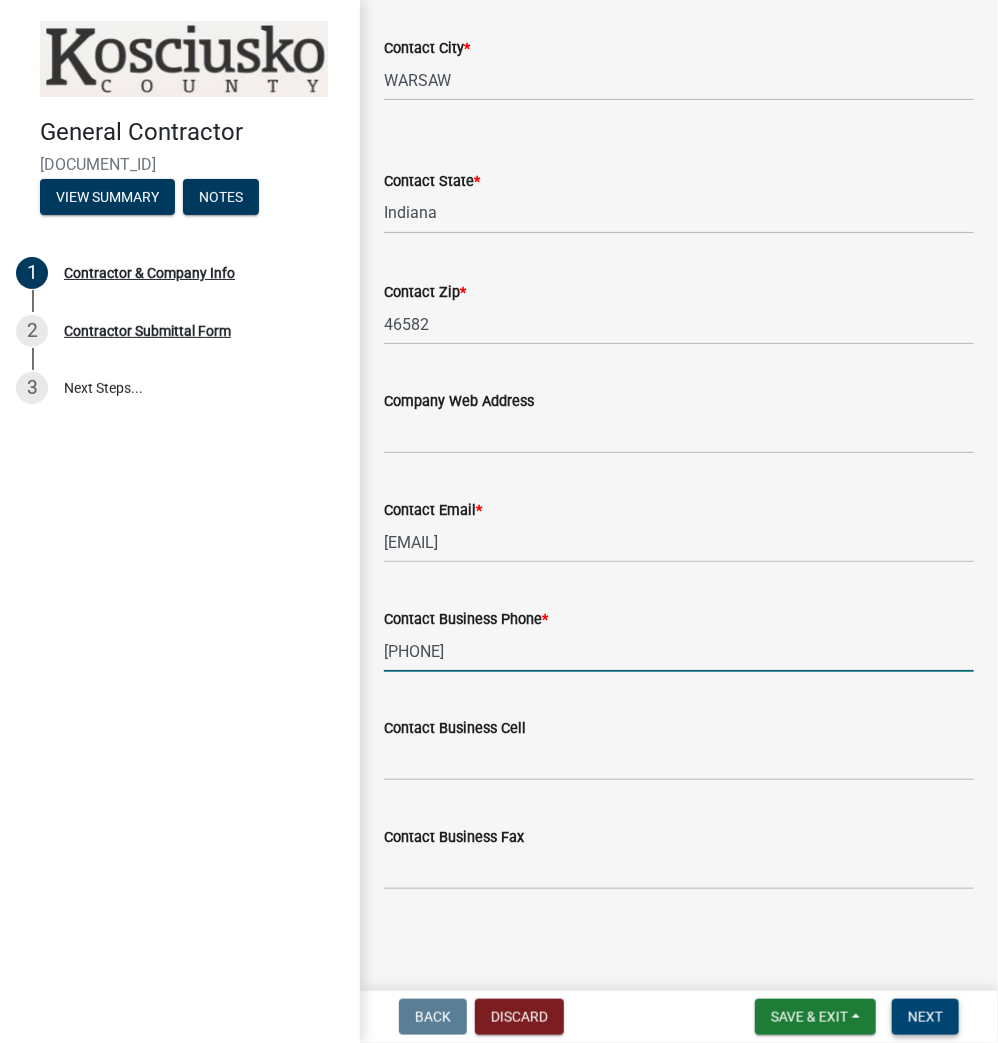 type on "[PHONE]" 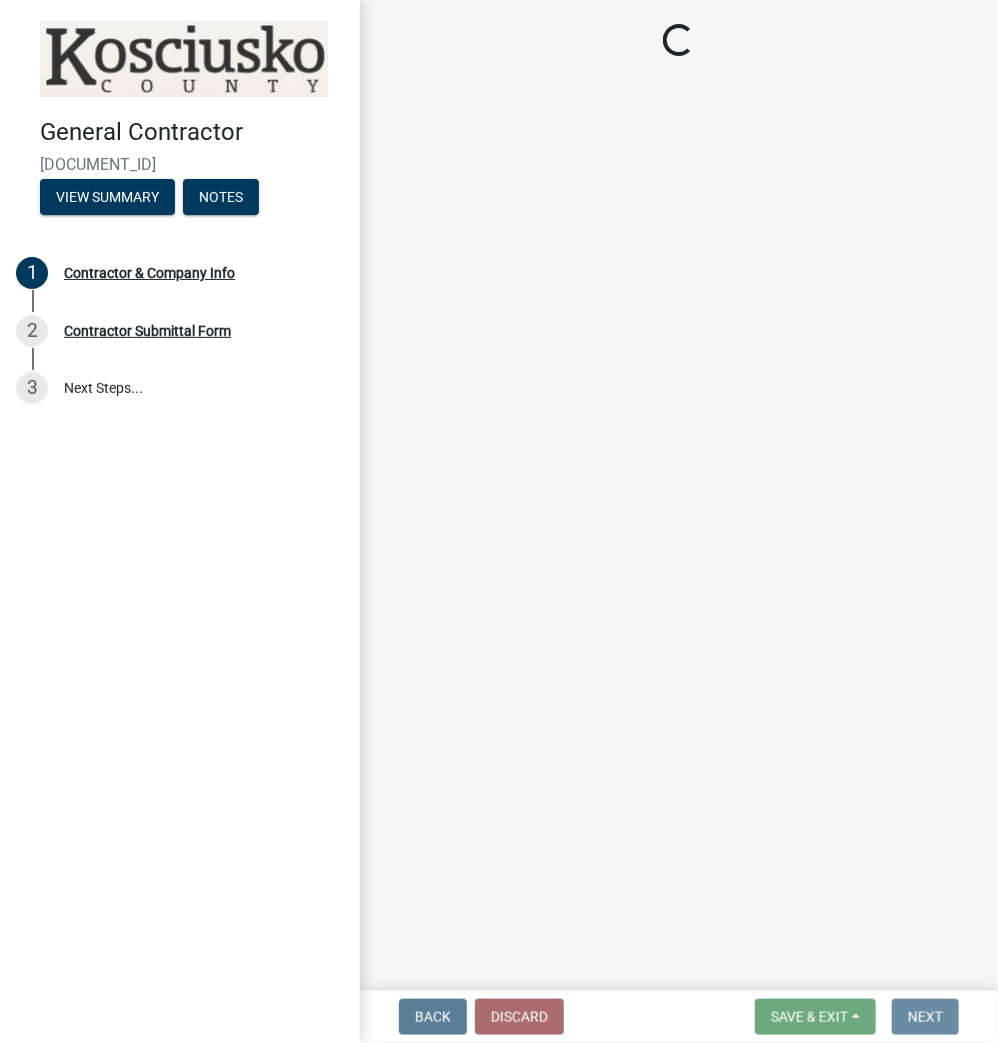 scroll, scrollTop: 0, scrollLeft: 0, axis: both 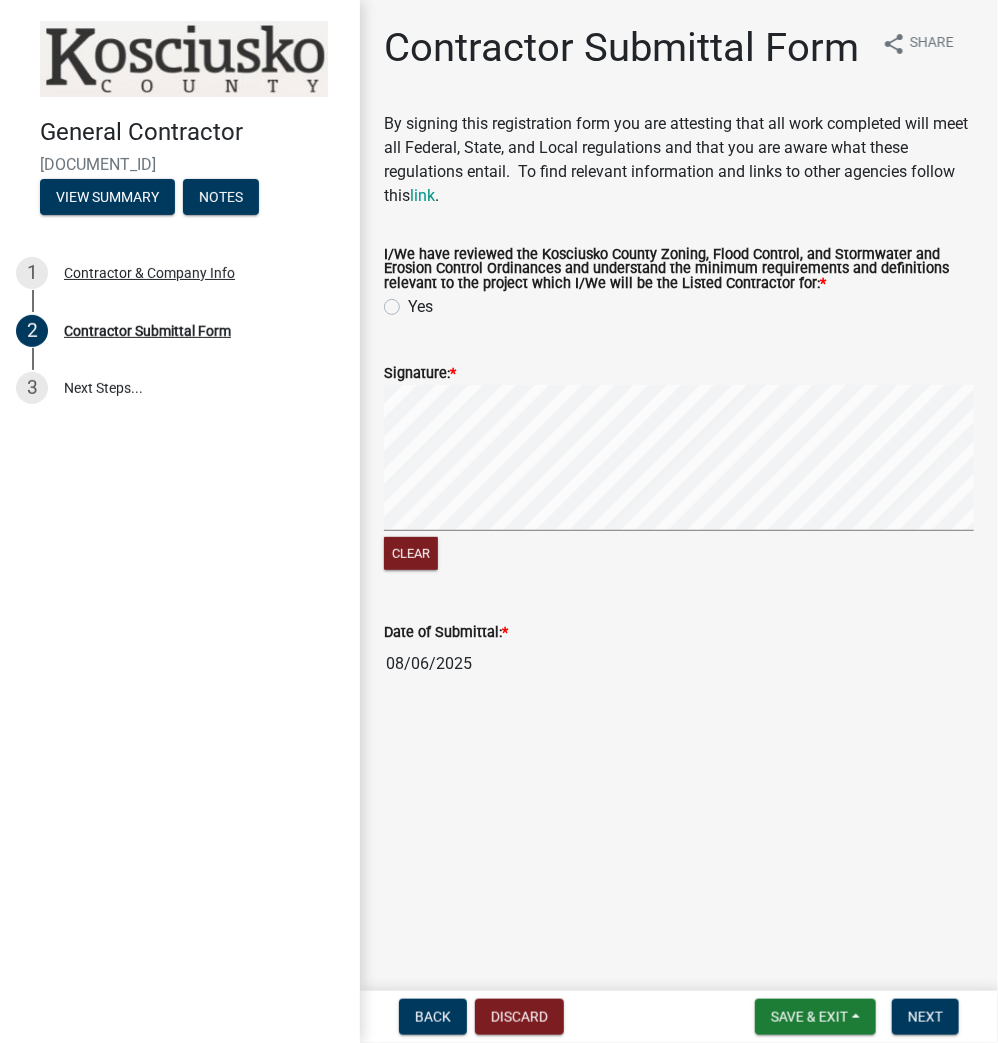 click on "Yes" 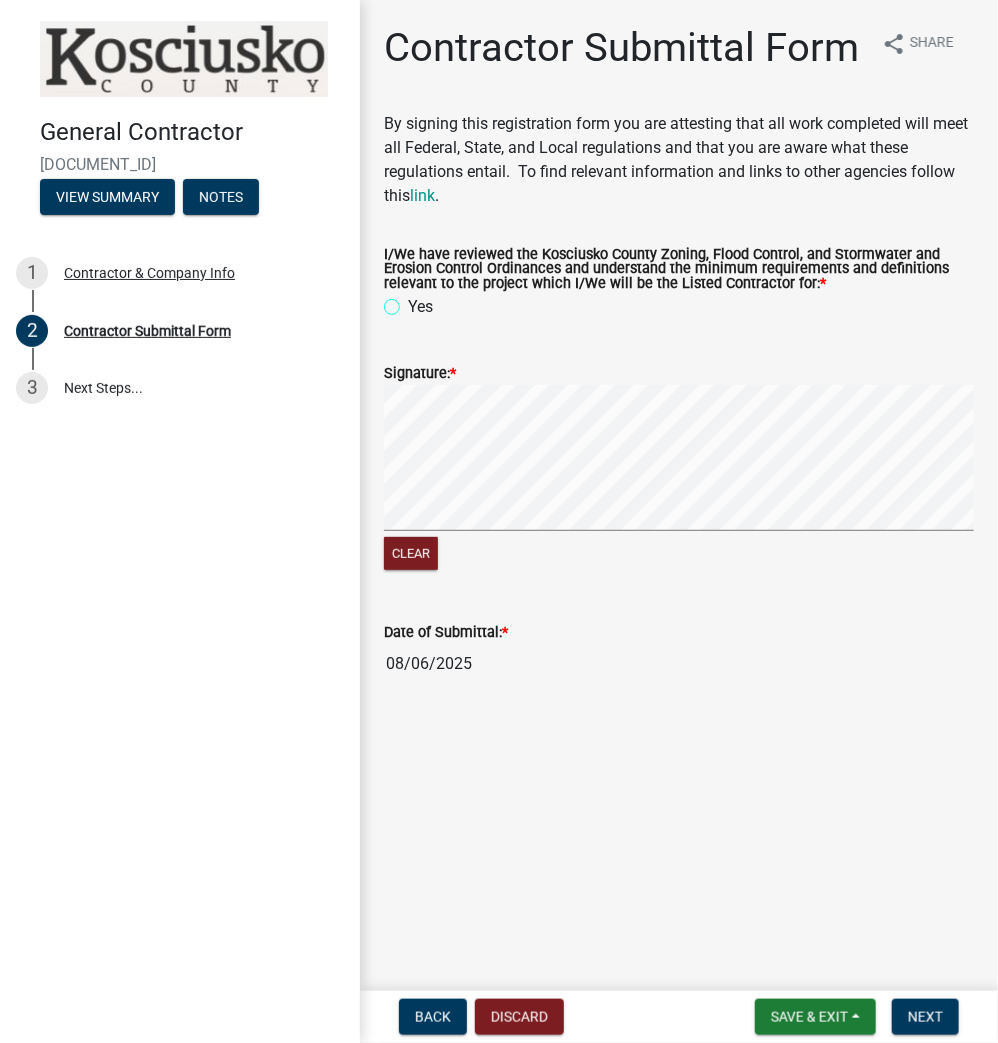 click on "Yes" at bounding box center (414, 301) 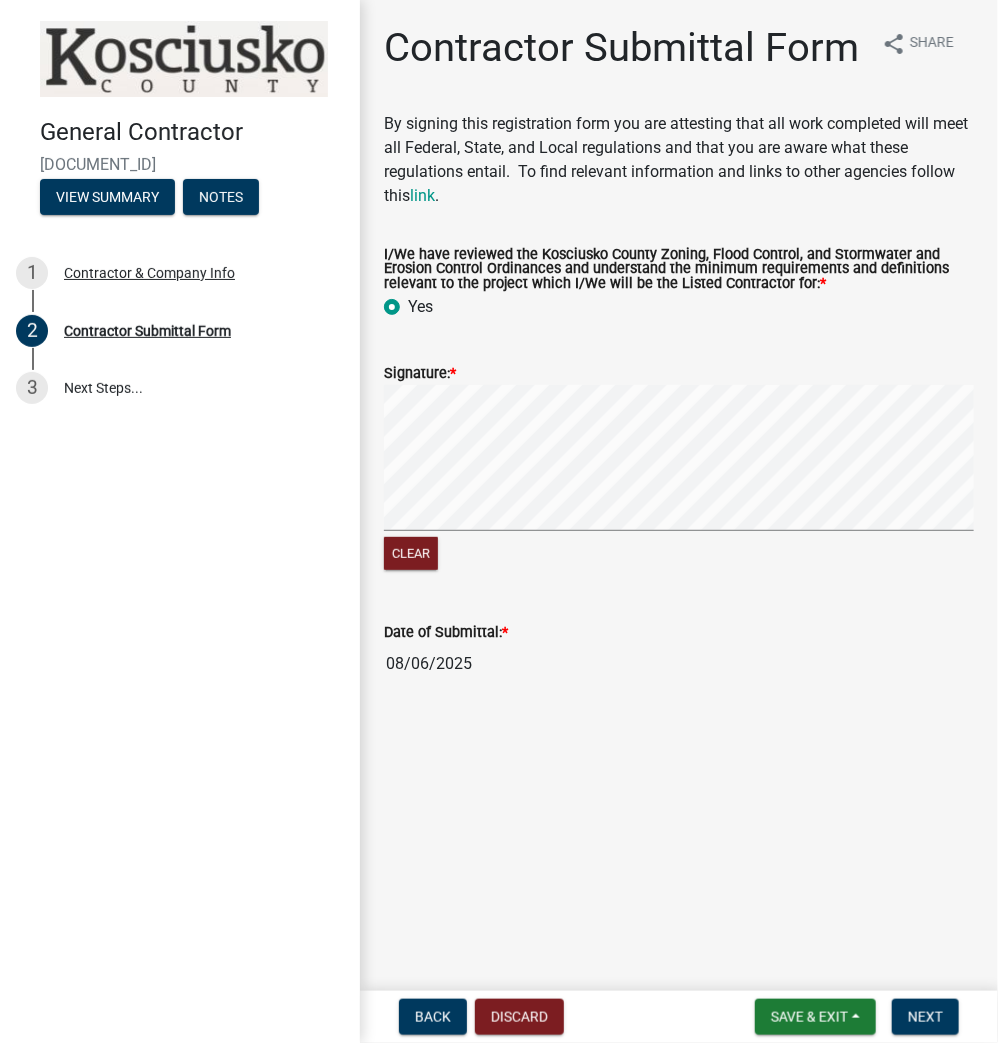 radio on "true" 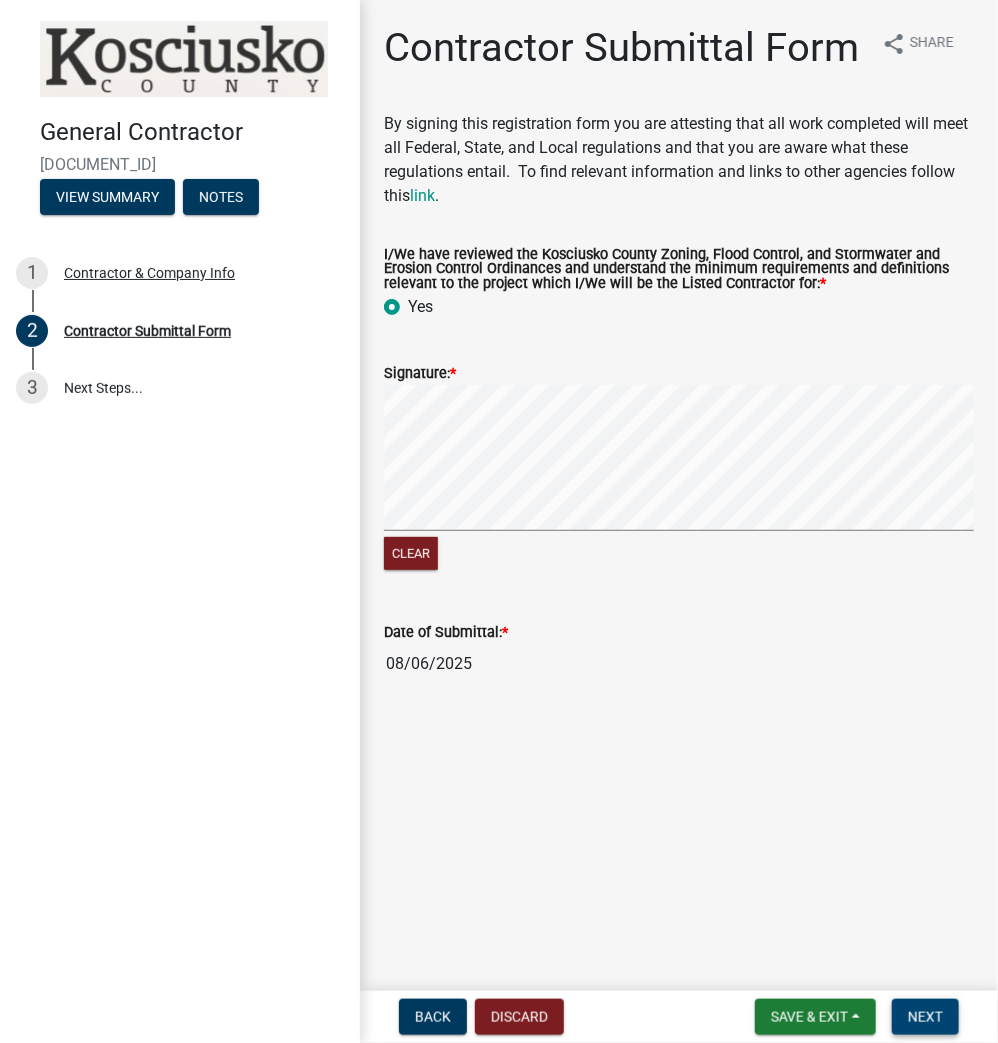 click on "Next" at bounding box center [925, 1017] 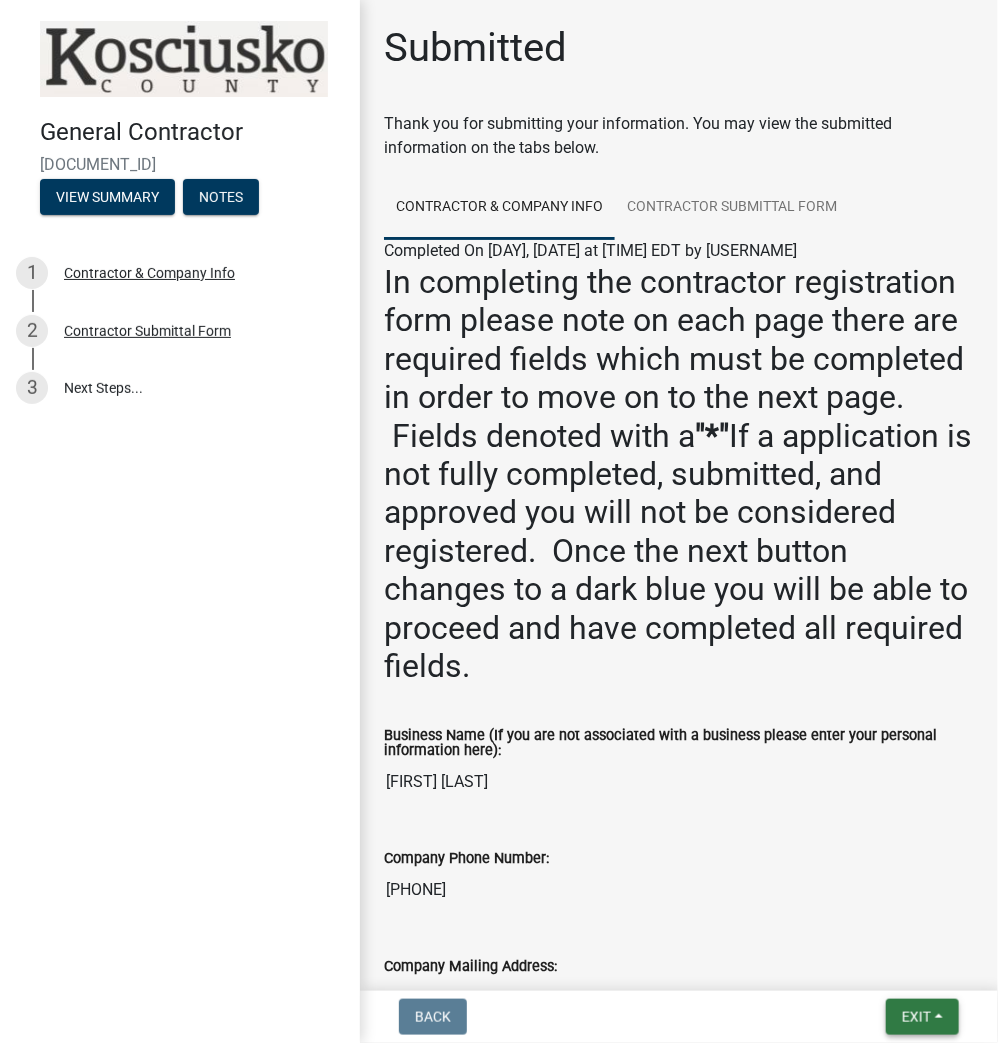 click on "Exit" at bounding box center (922, 1017) 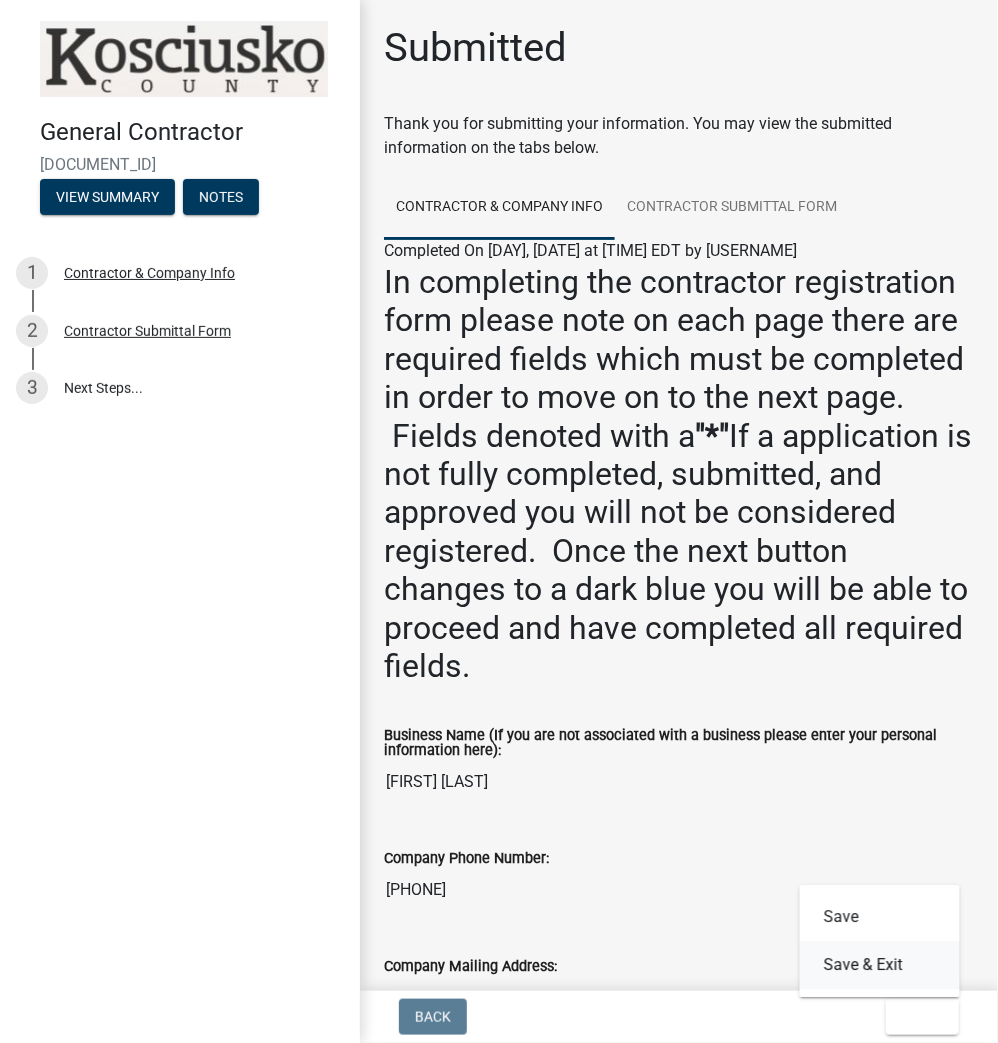 click on "Save & Exit" at bounding box center [880, 965] 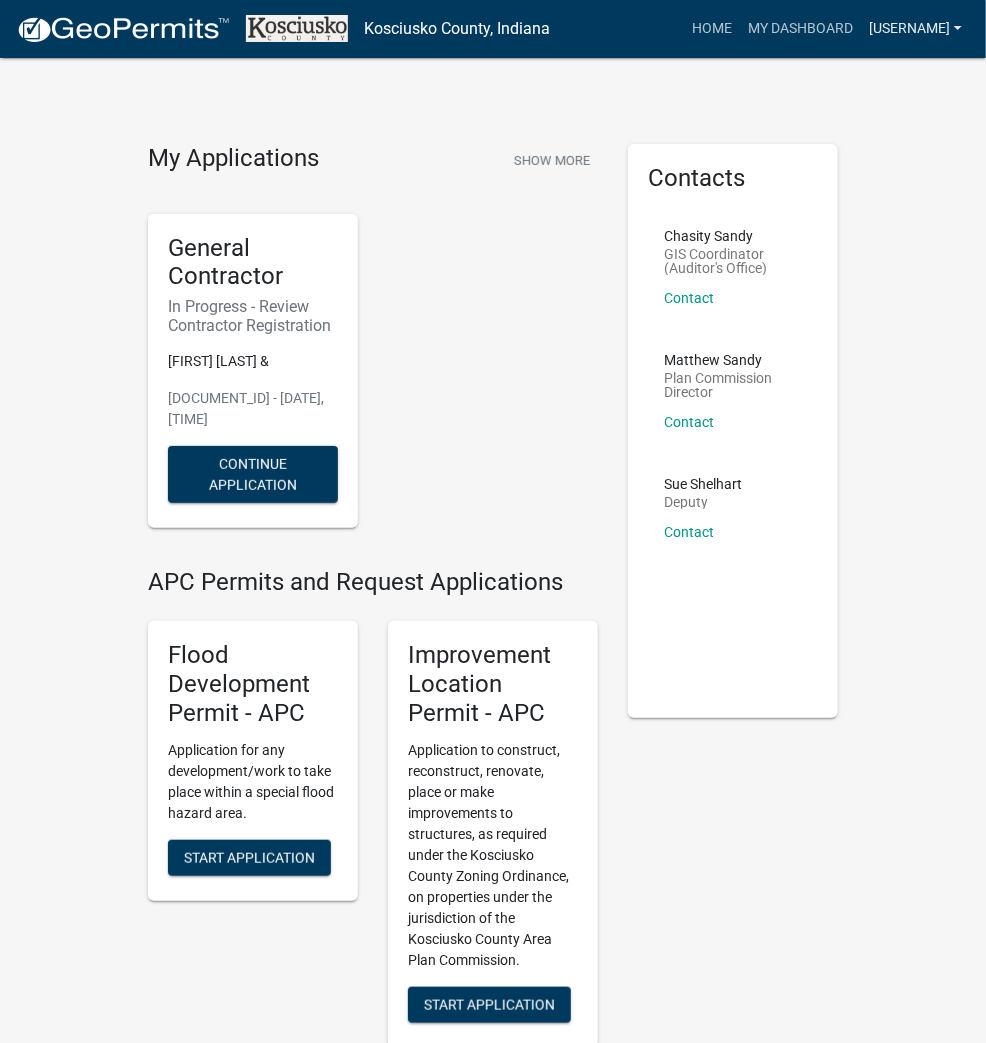 click on "[USERNAME]" at bounding box center (915, 29) 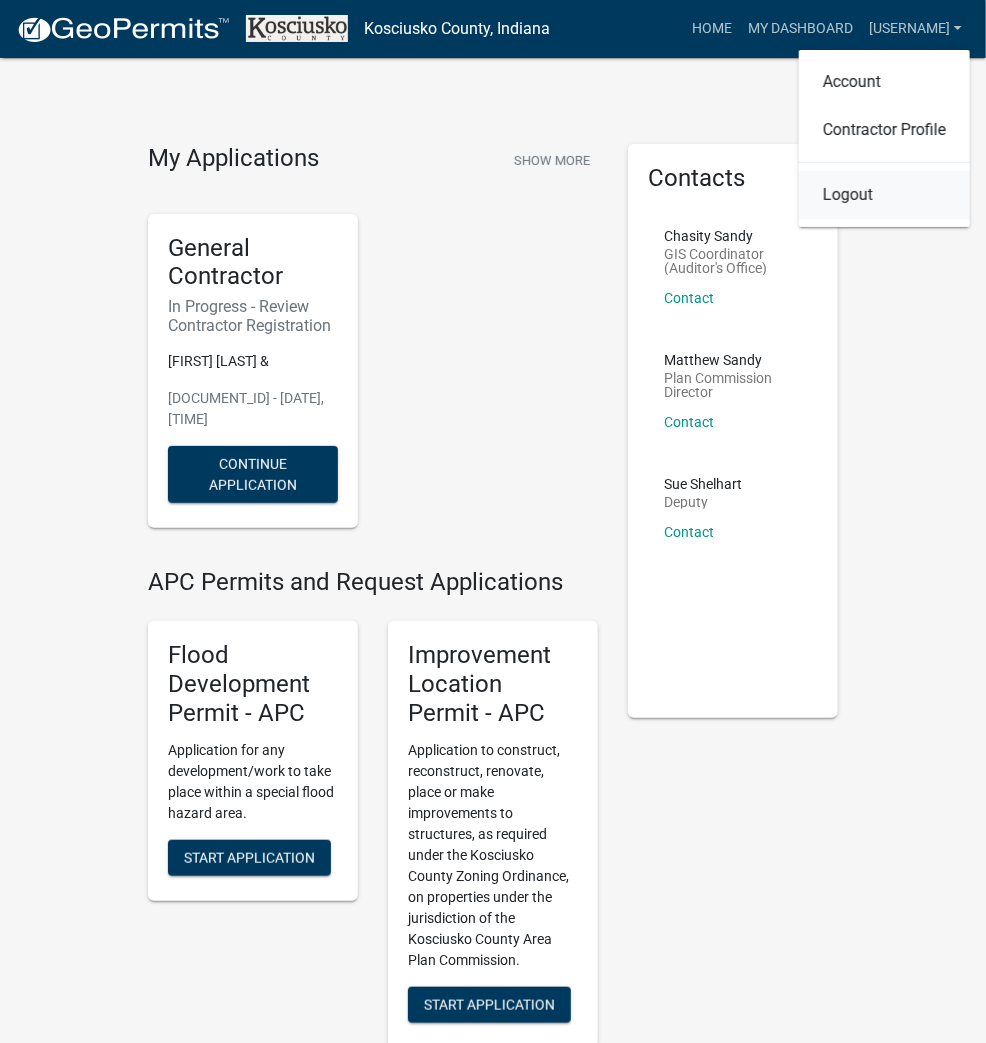 click on "Logout" at bounding box center [884, 195] 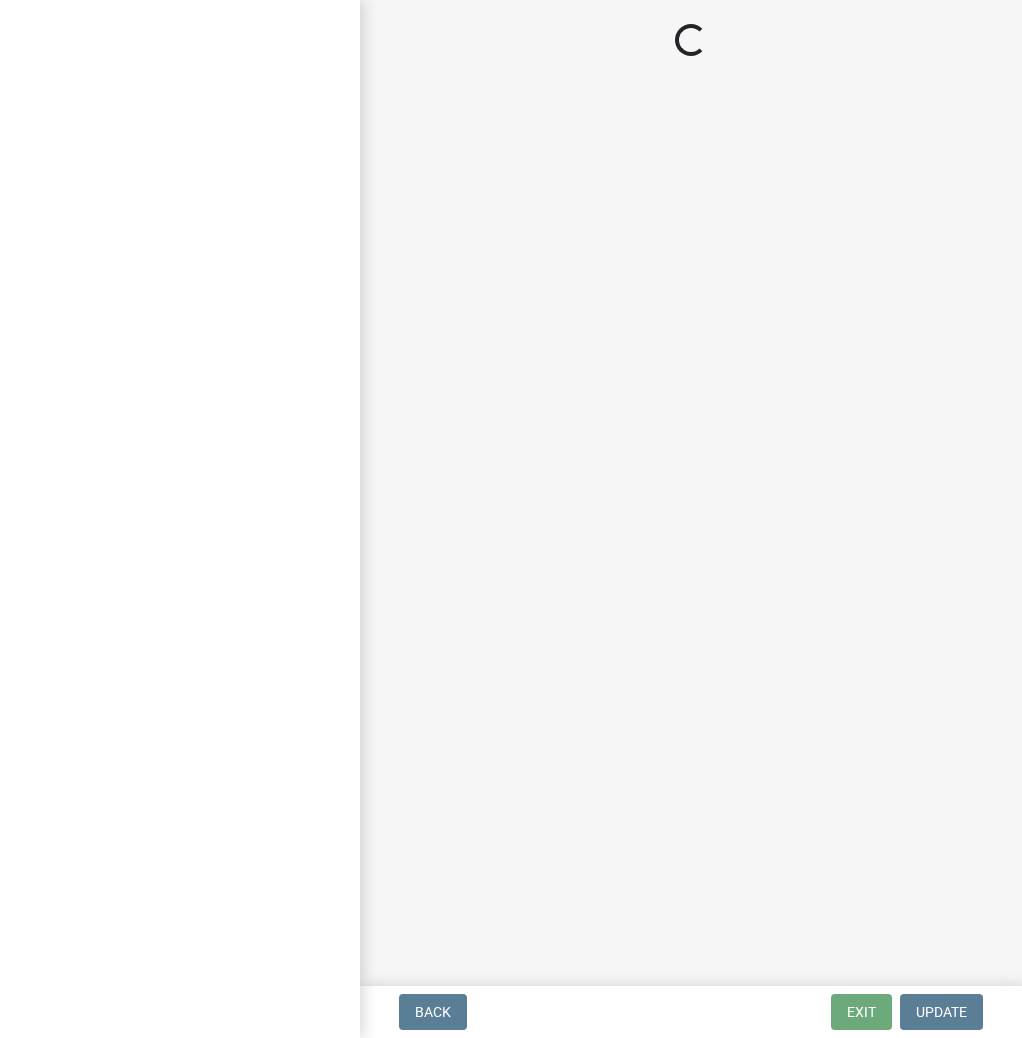 scroll, scrollTop: 0, scrollLeft: 0, axis: both 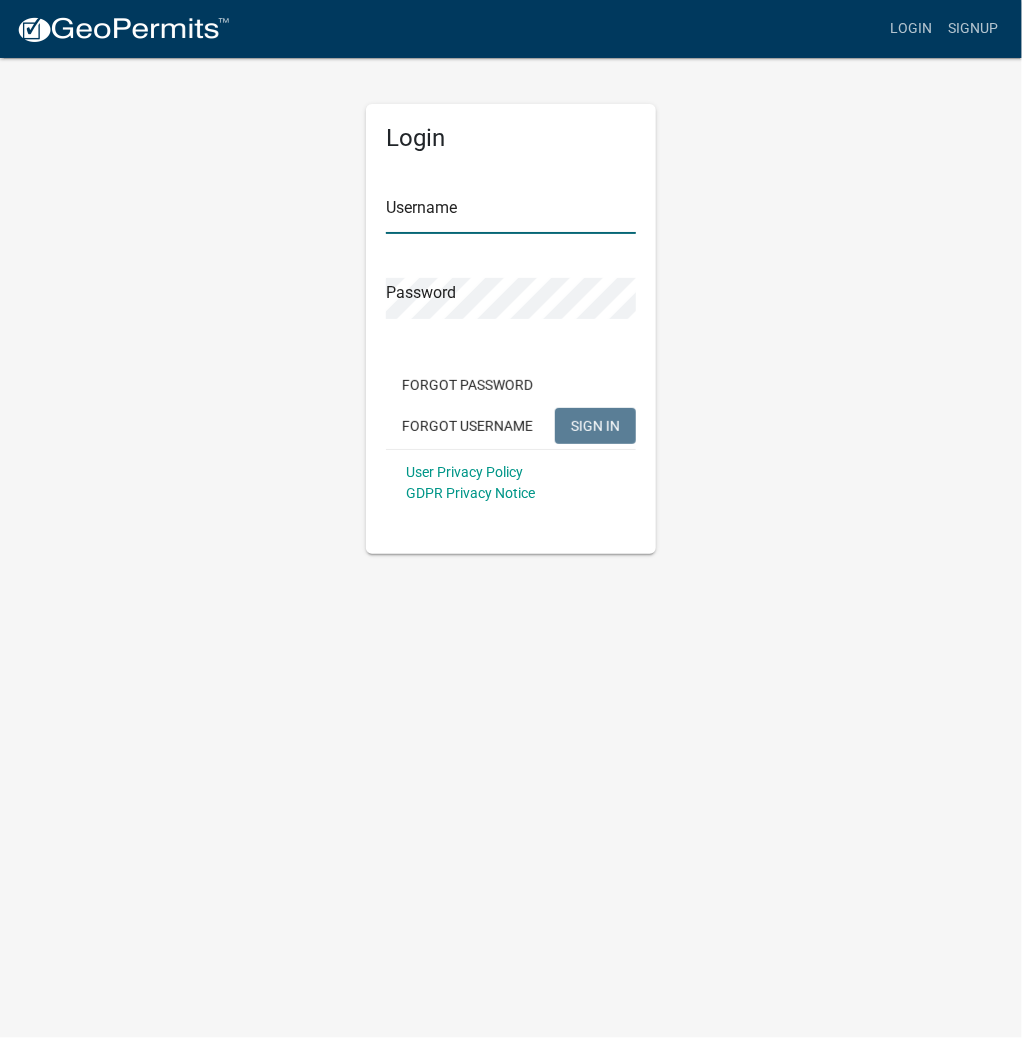 click on "Username" at bounding box center (511, 213) 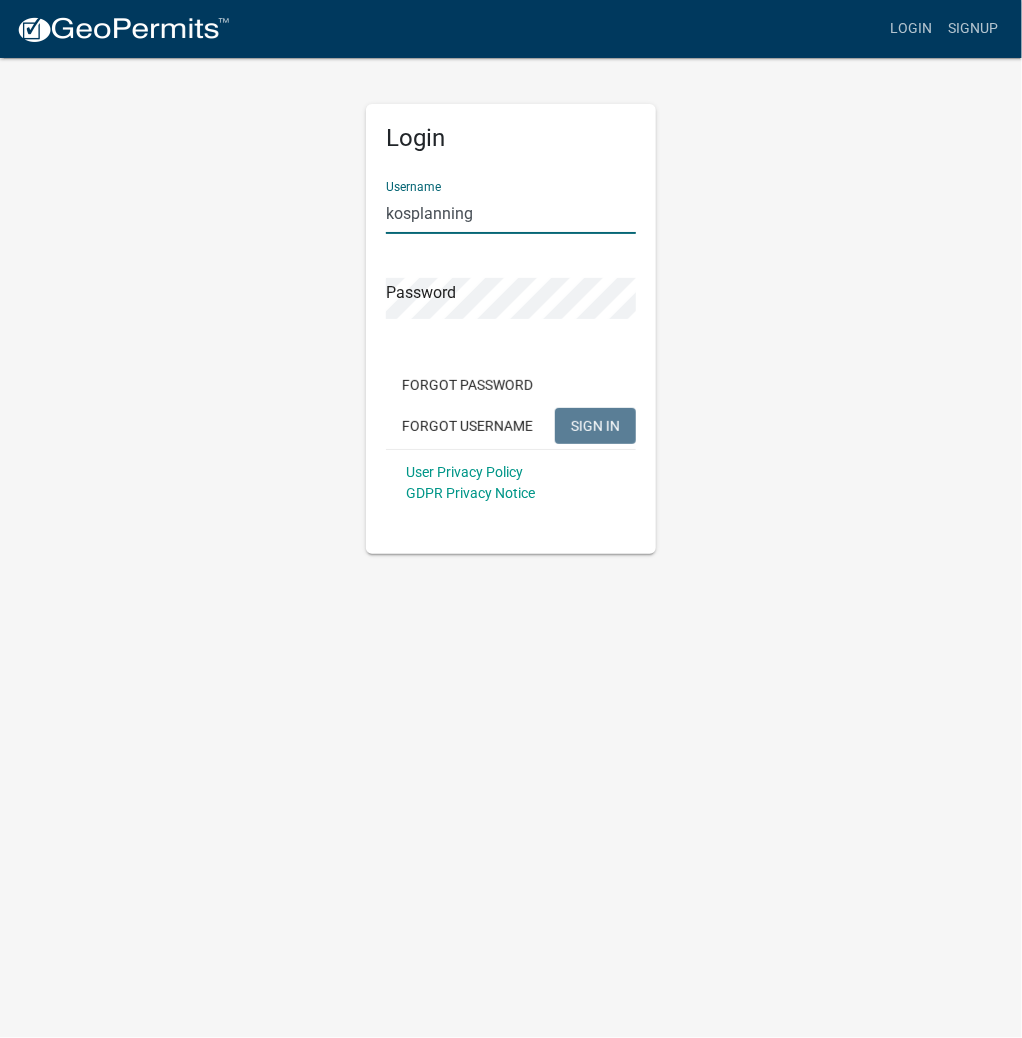 type on "kosplanning" 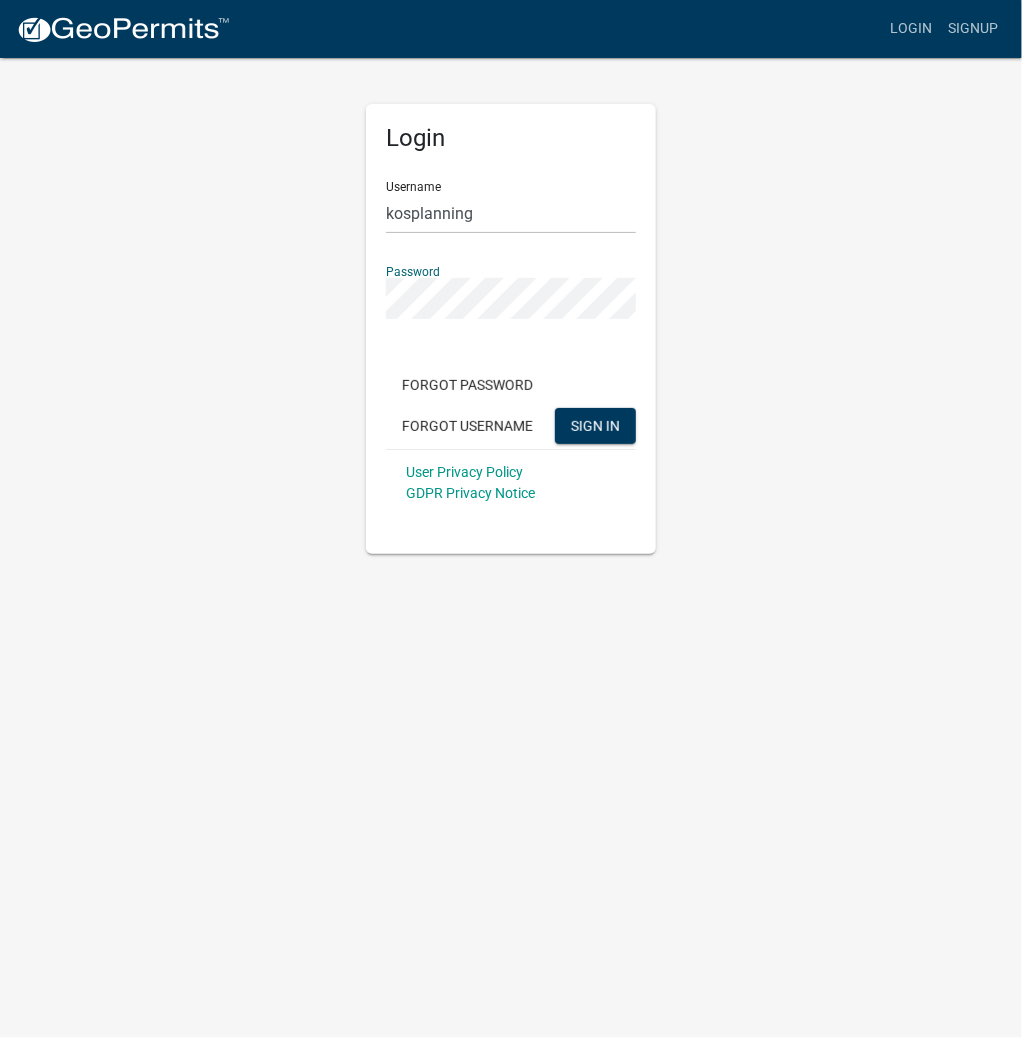 click on "SIGN IN" 